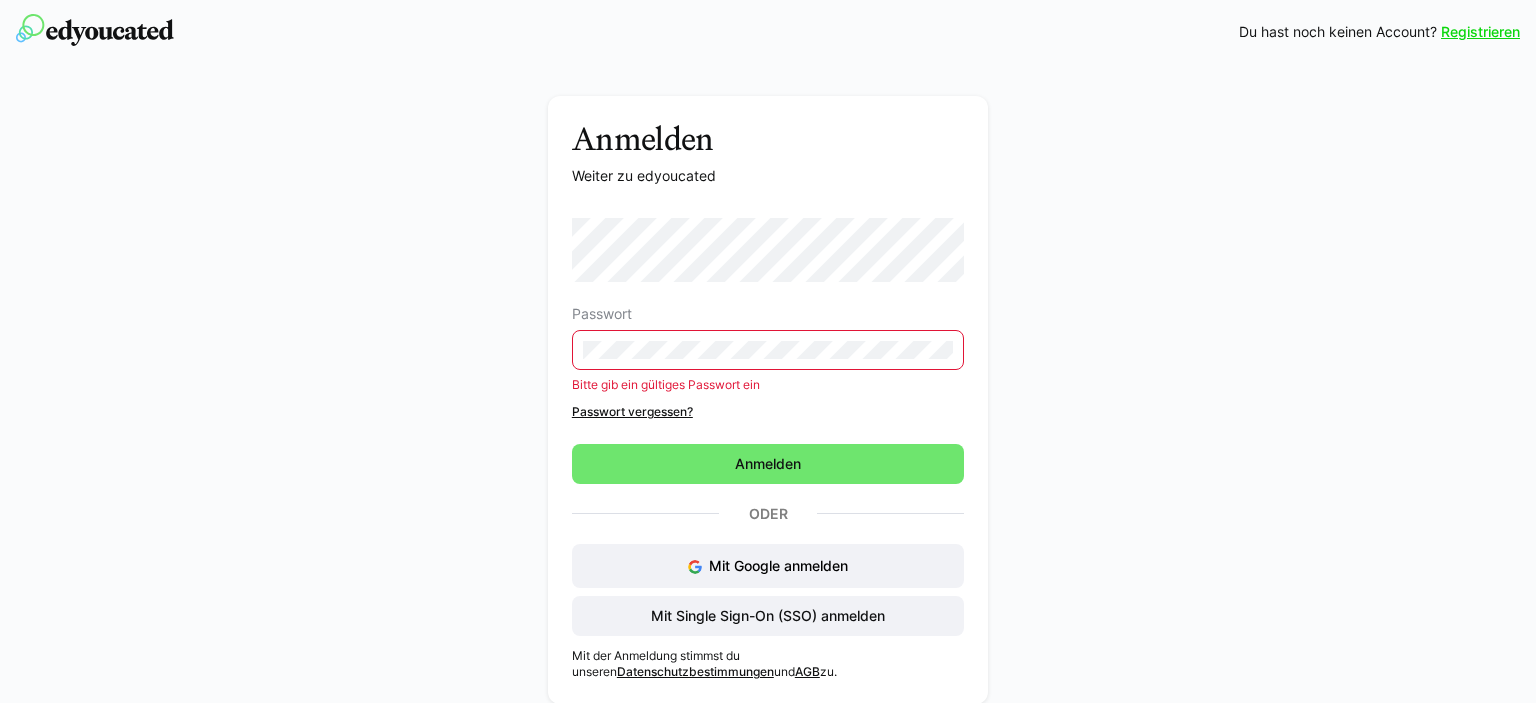 scroll, scrollTop: 0, scrollLeft: 0, axis: both 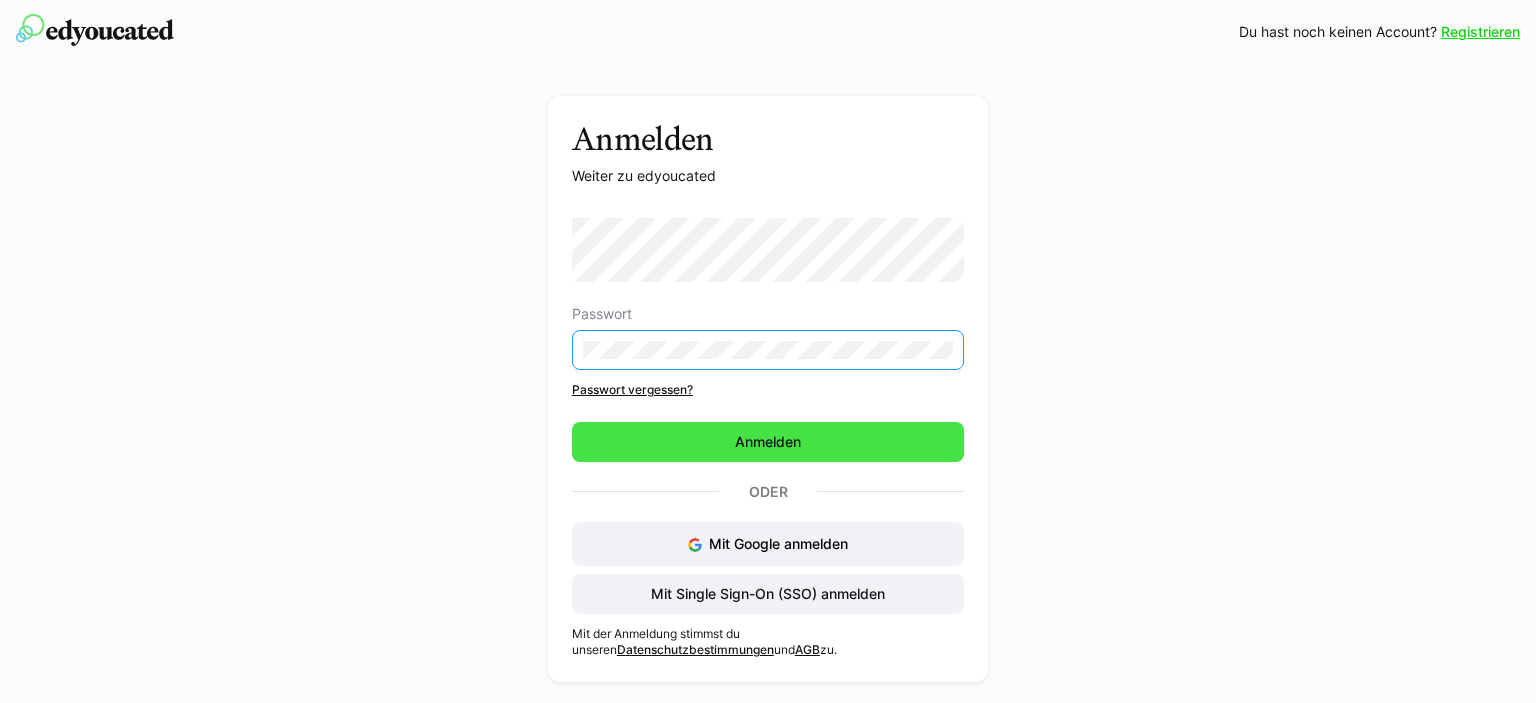 click on "Anmelden" 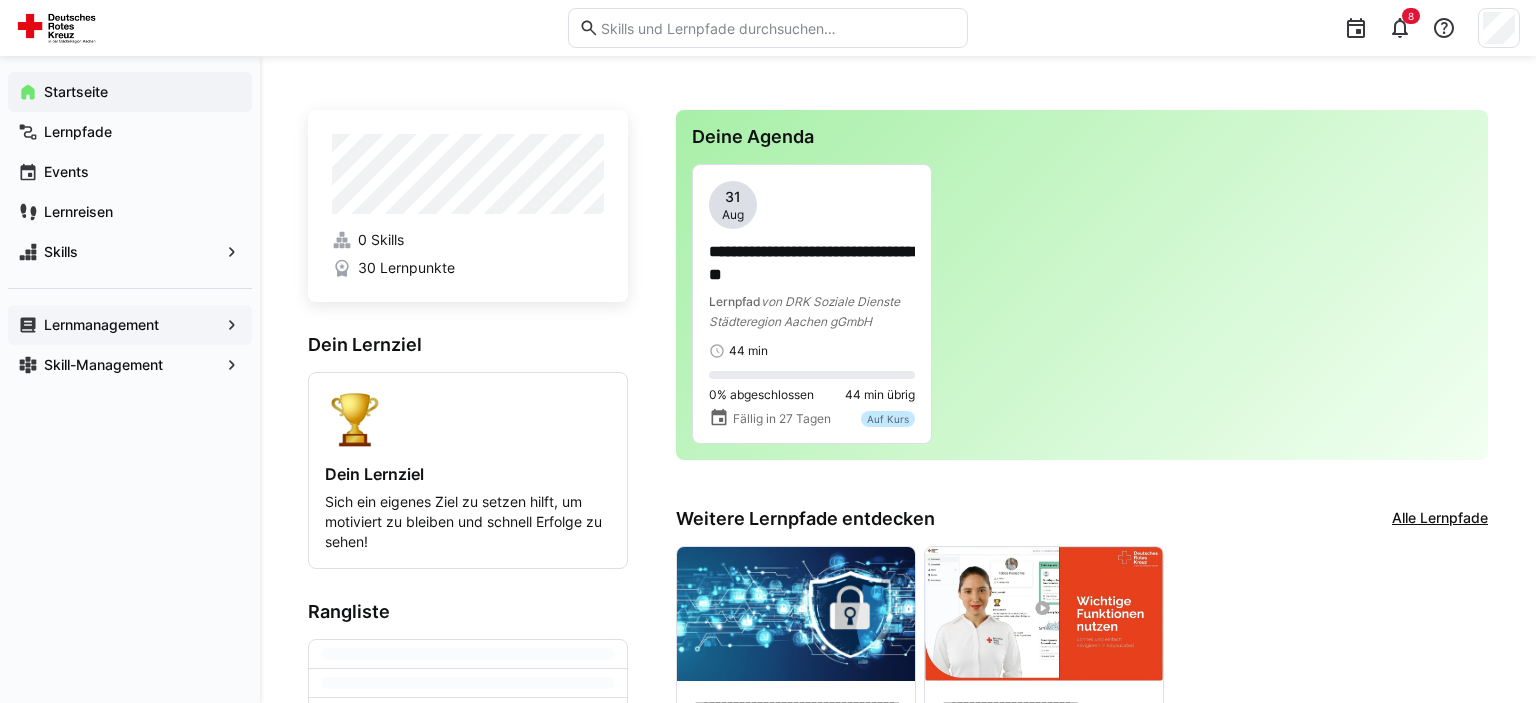 click on "Lernmanagement" 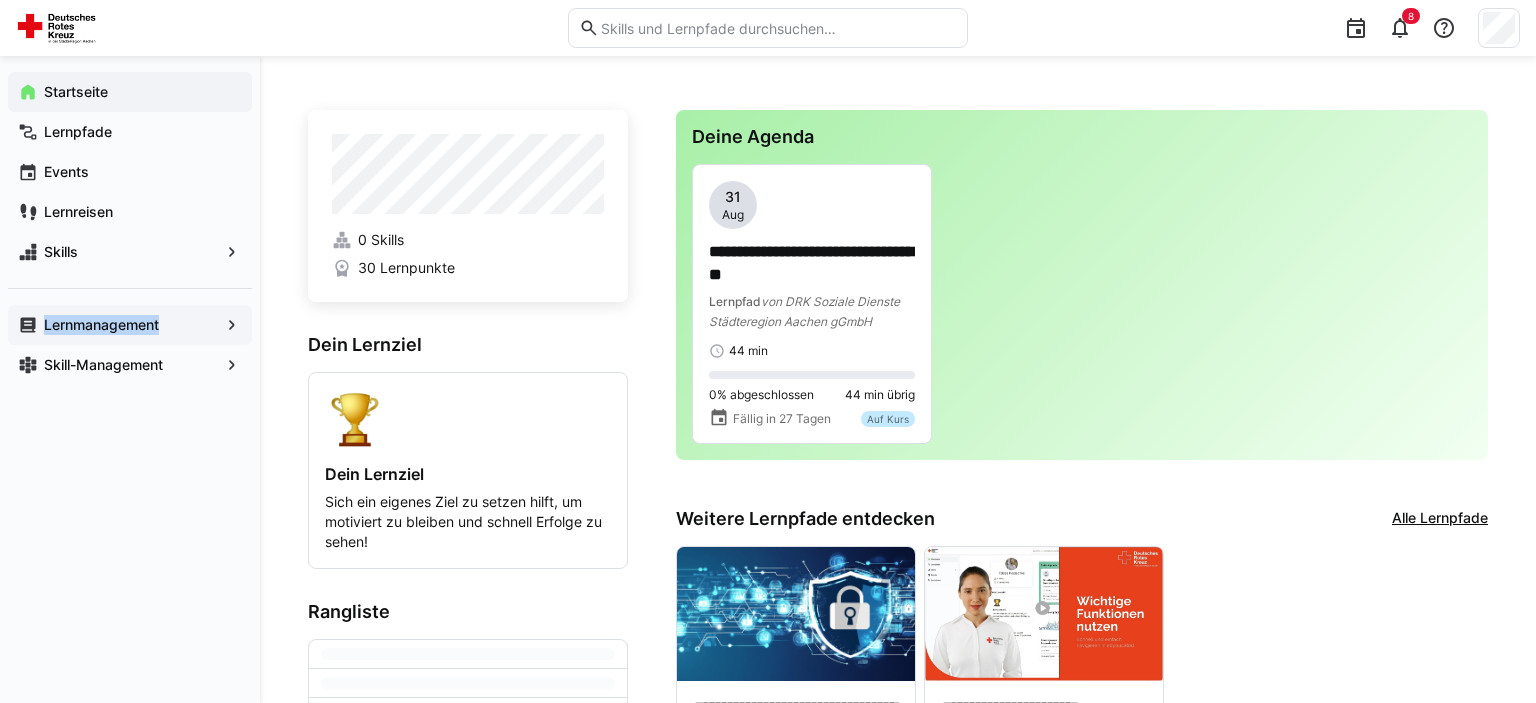 click on "Lernmanagement" 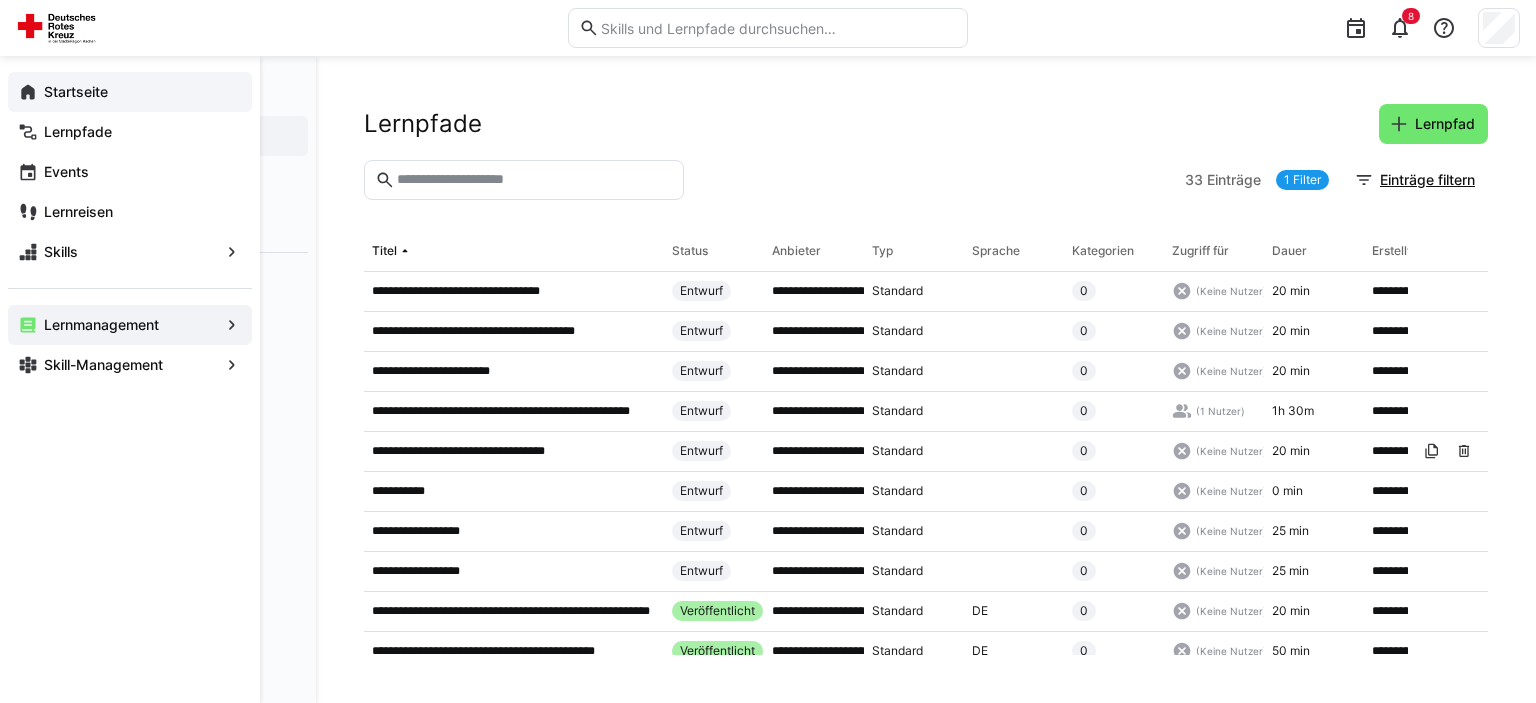 click on "Startseite" 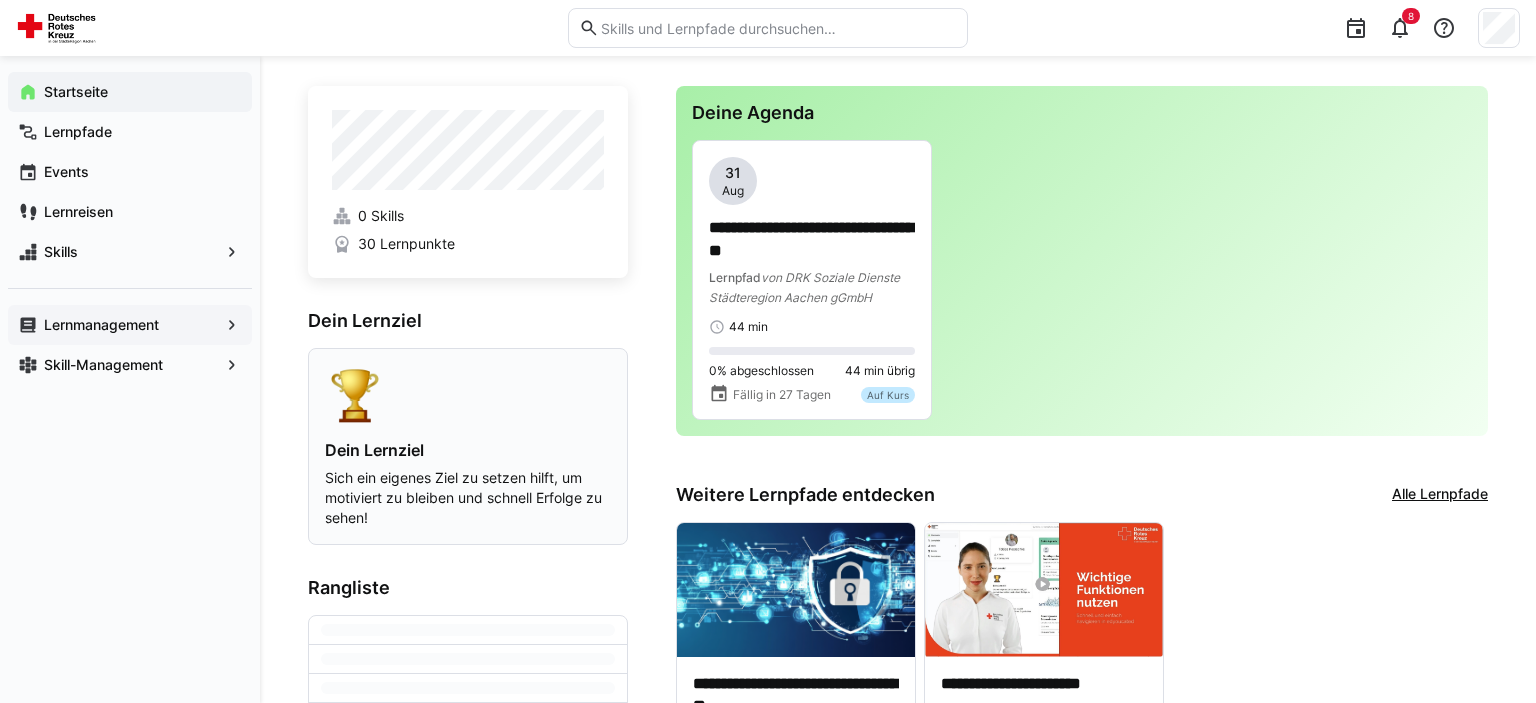 scroll, scrollTop: 0, scrollLeft: 0, axis: both 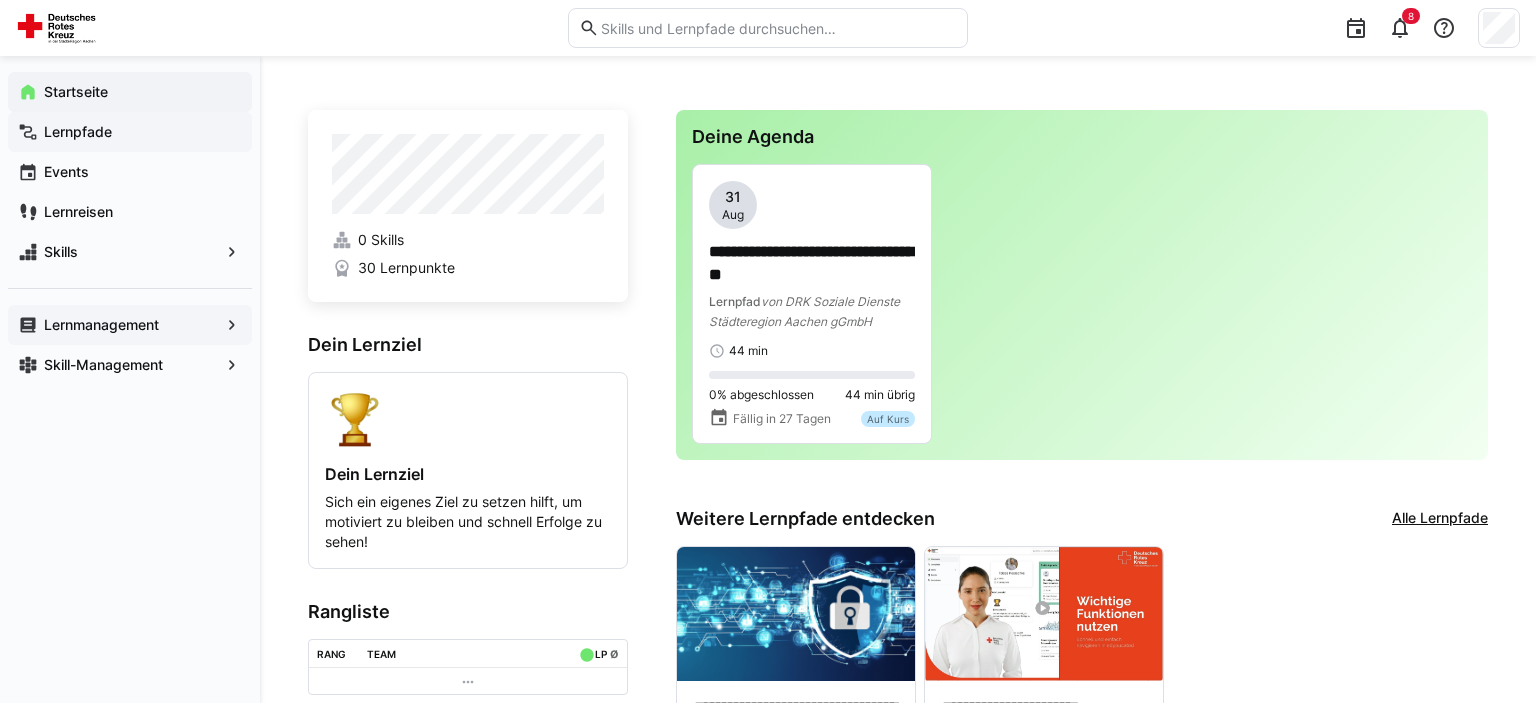 click on "Lernpfade" 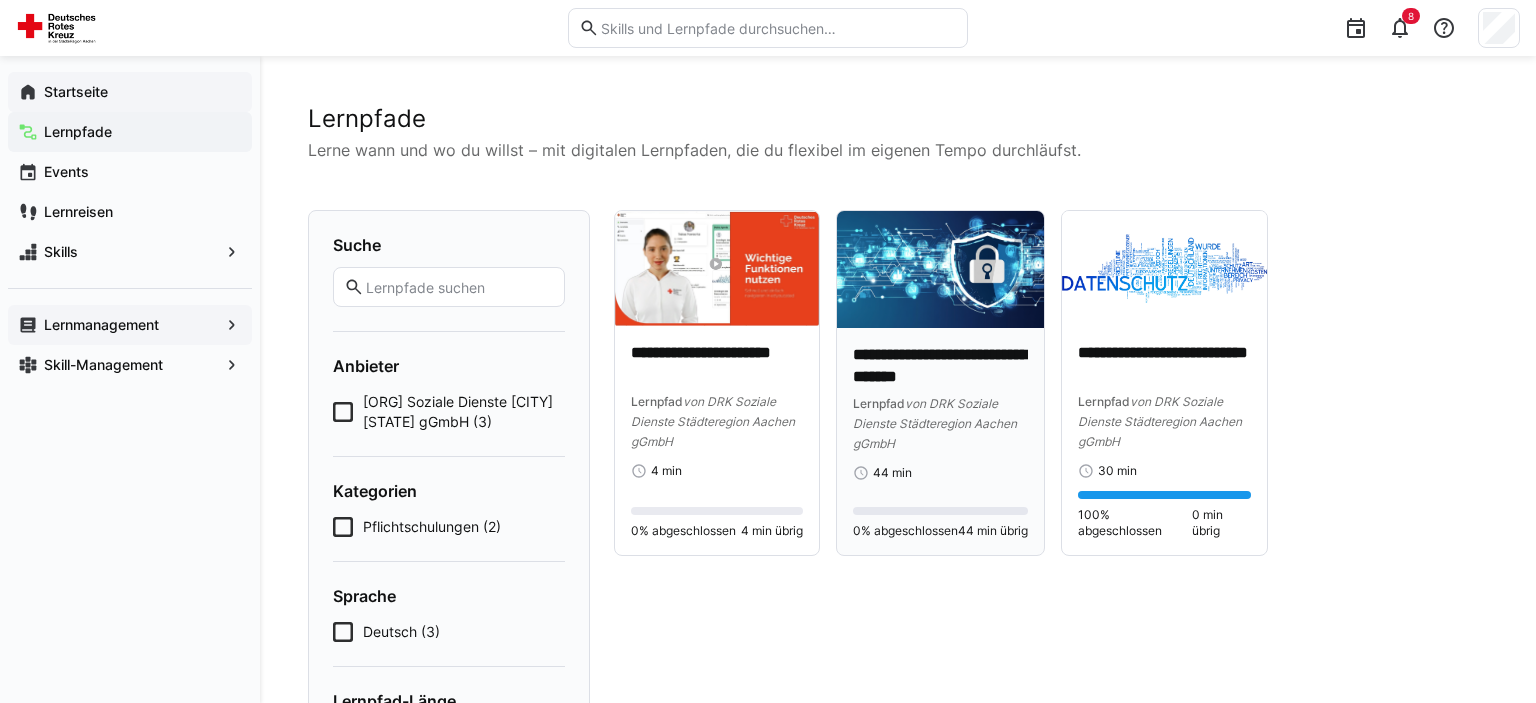 click on "**********" 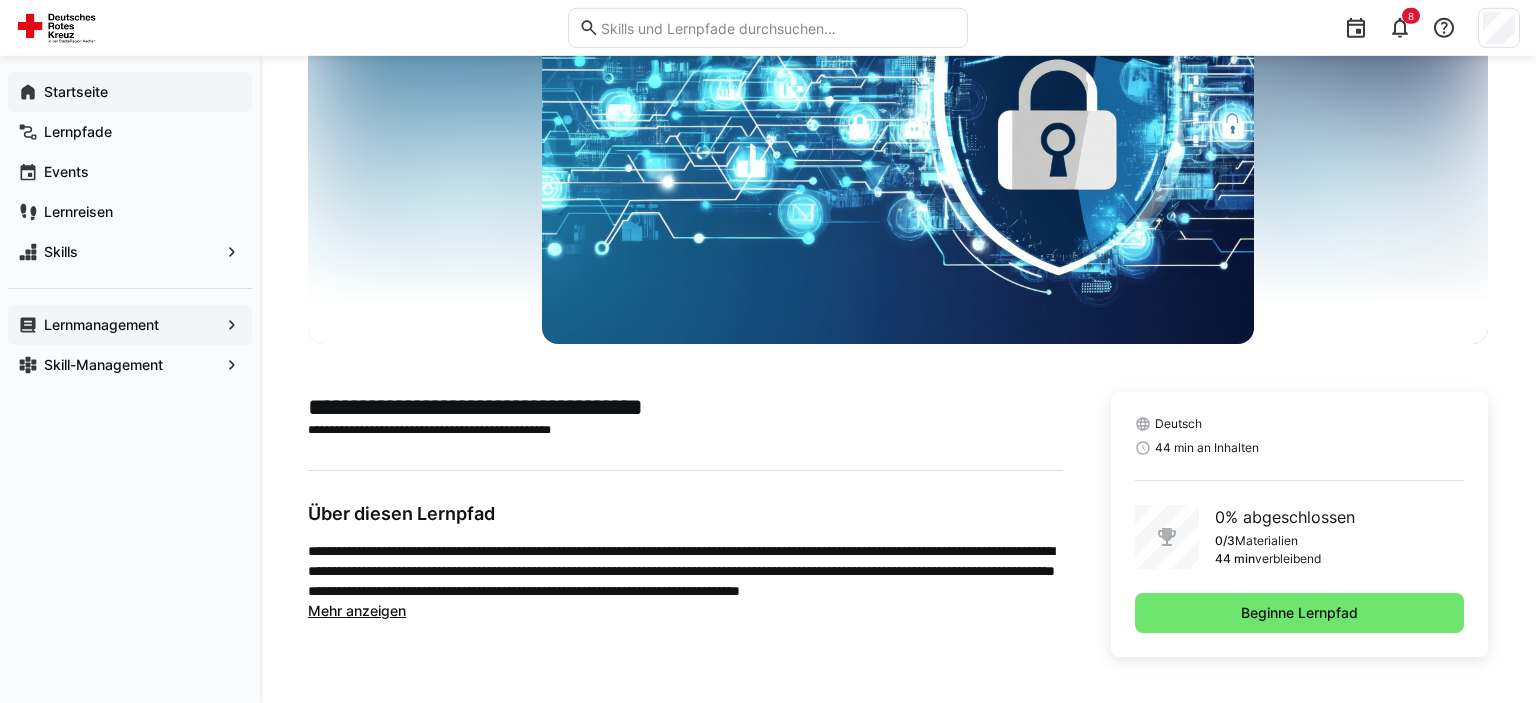 scroll, scrollTop: 161, scrollLeft: 0, axis: vertical 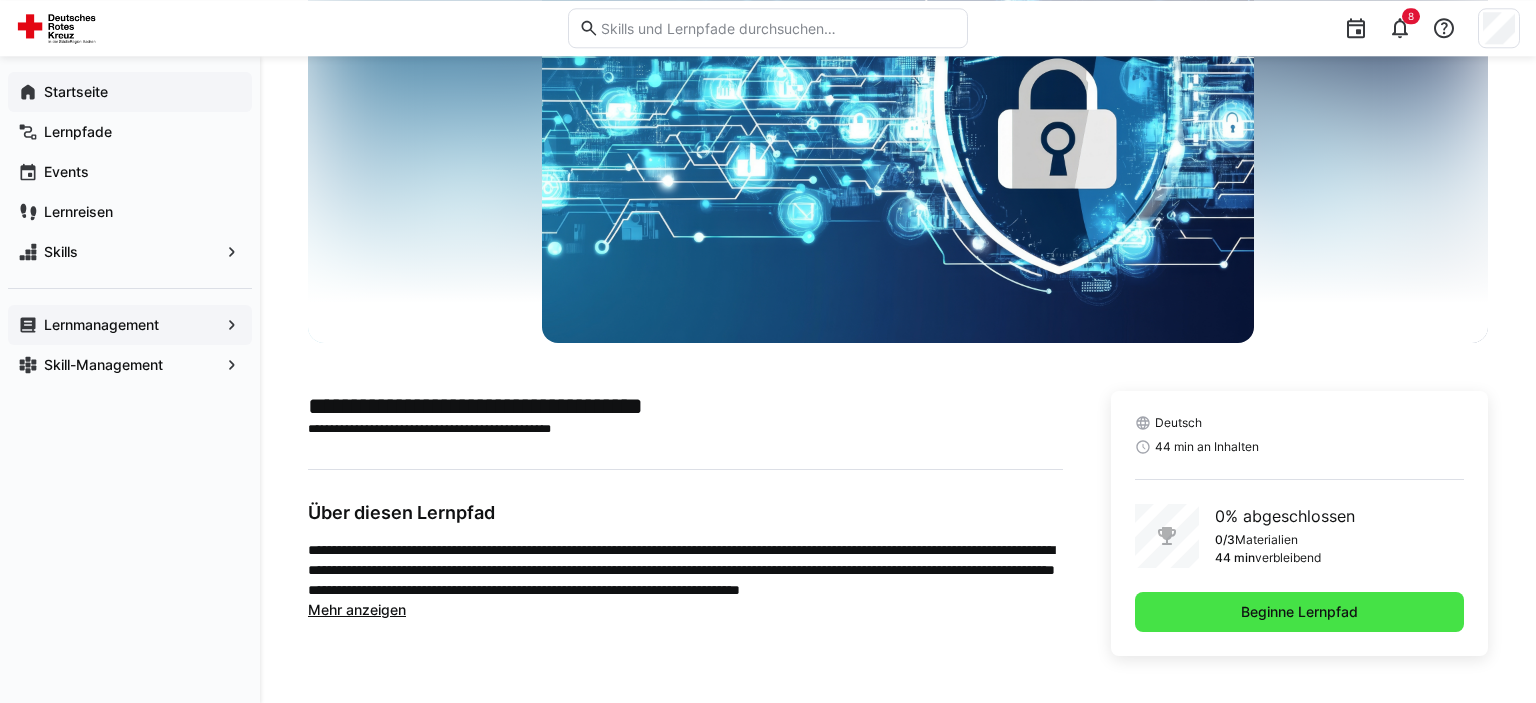 click on "Beginne Lernpfad" 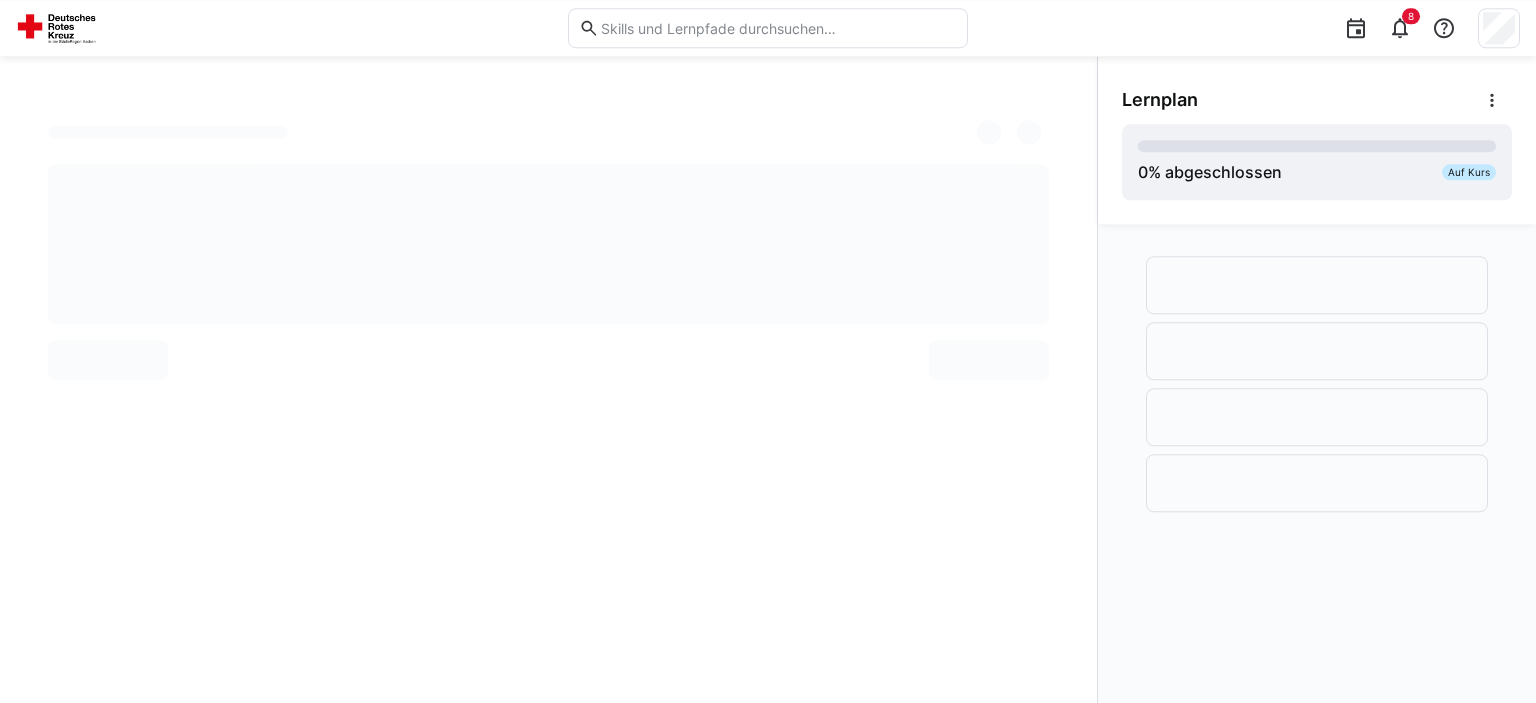 scroll, scrollTop: 0, scrollLeft: 0, axis: both 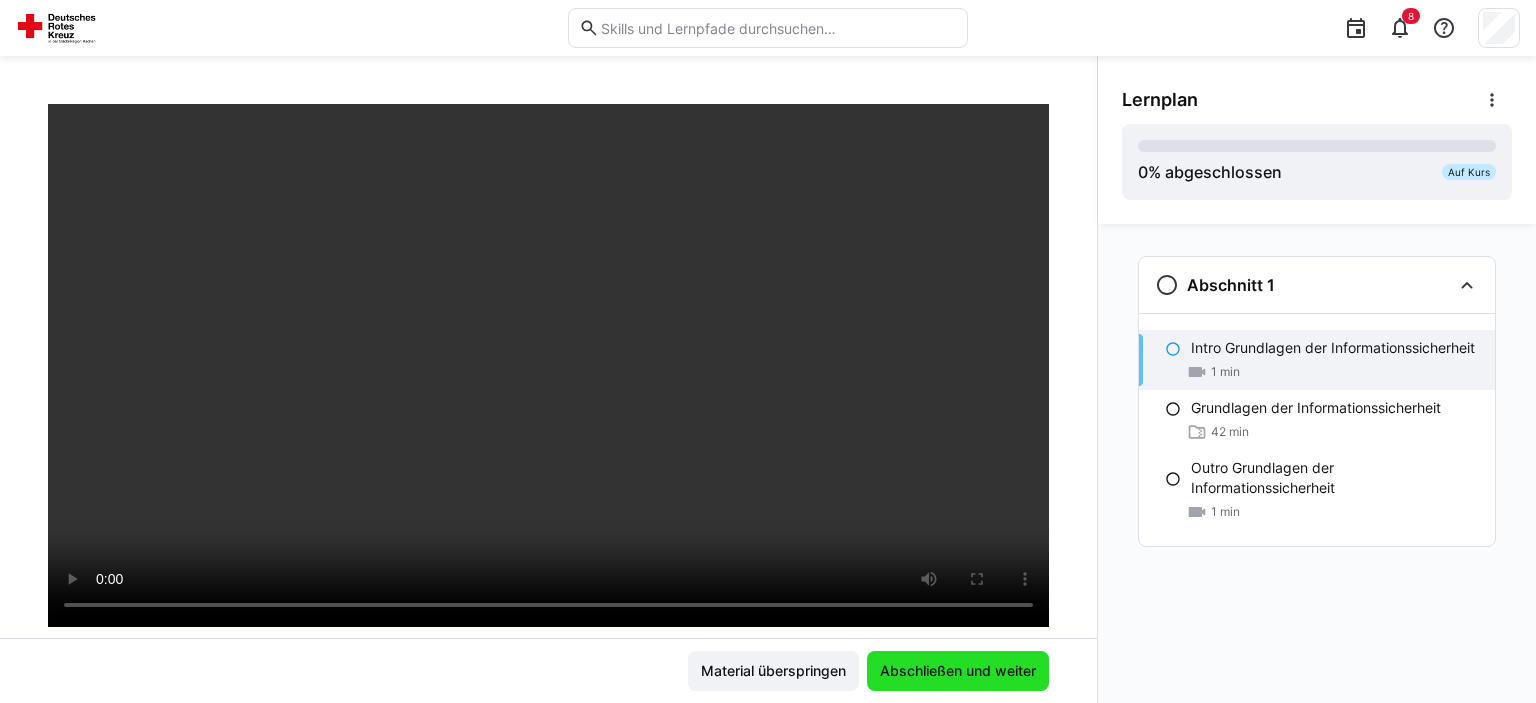 click on "Abschließen und weiter" 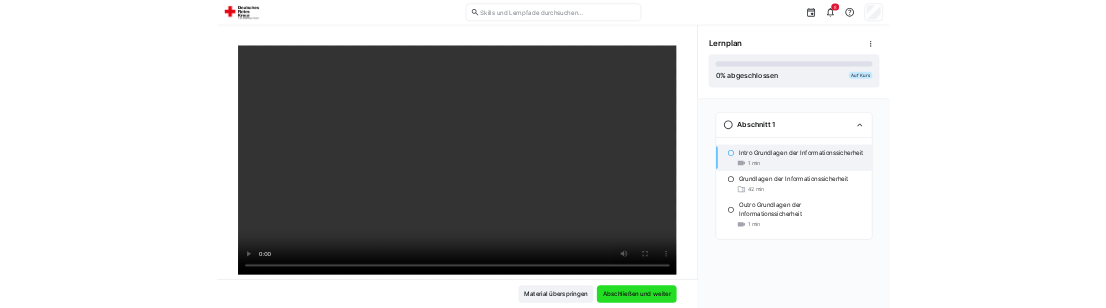 scroll, scrollTop: 60, scrollLeft: 0, axis: vertical 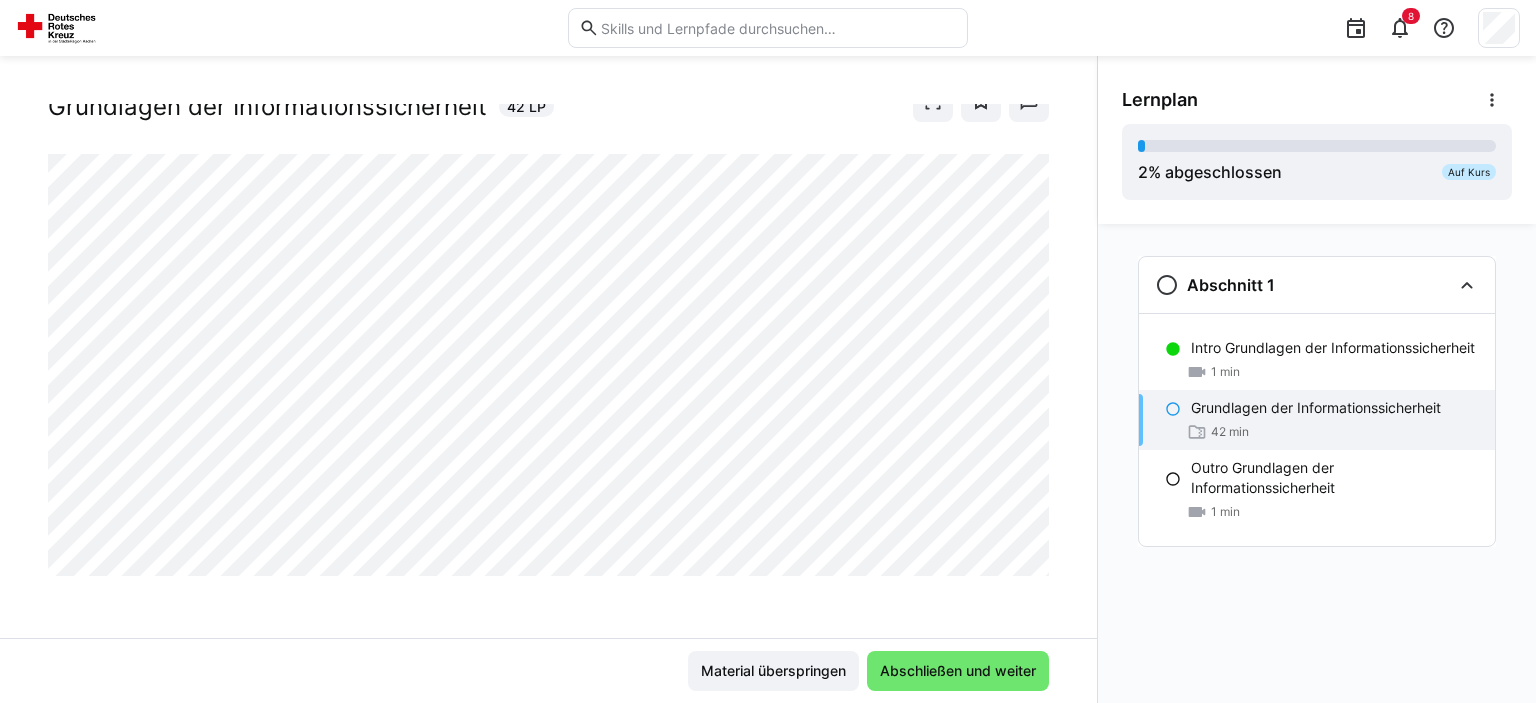 click 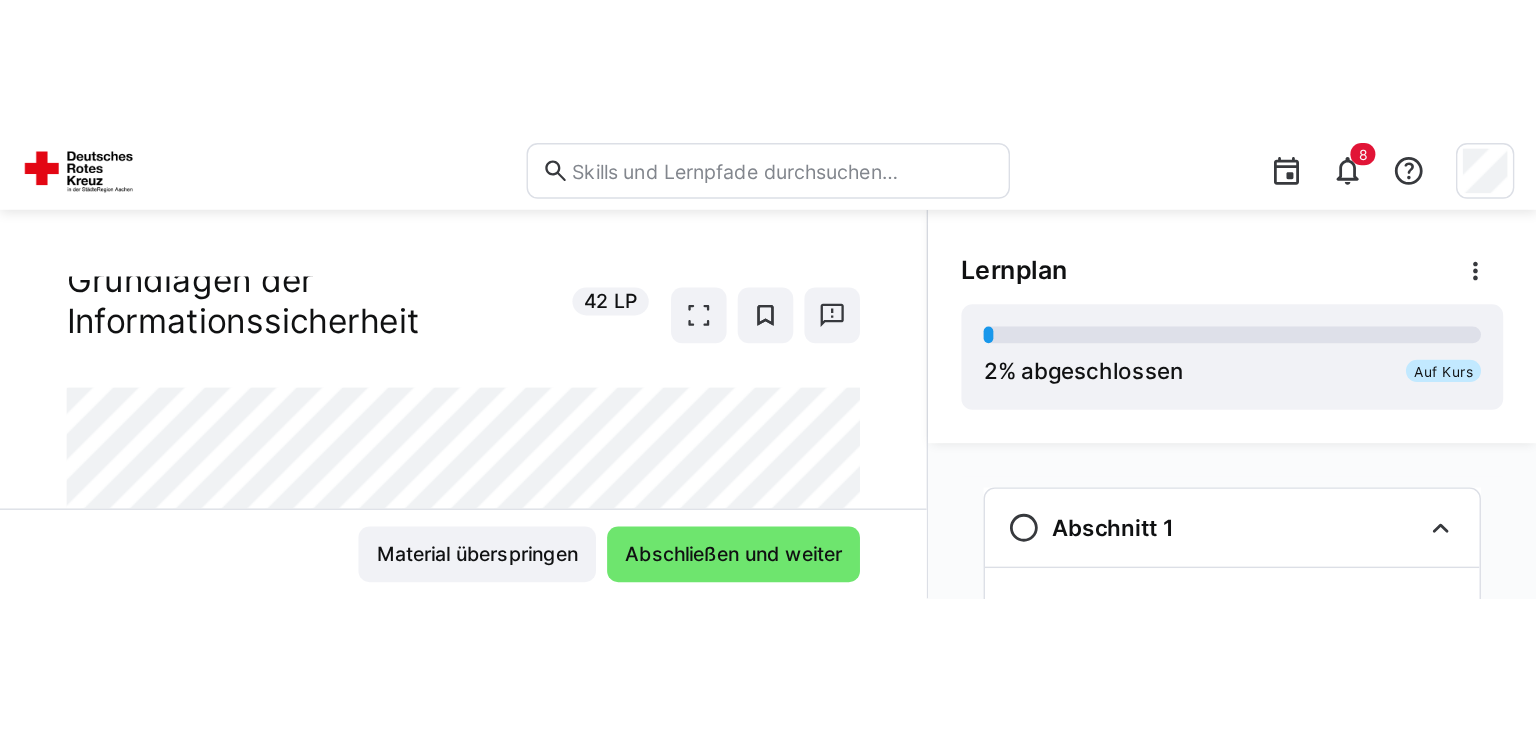 scroll, scrollTop: 49, scrollLeft: 0, axis: vertical 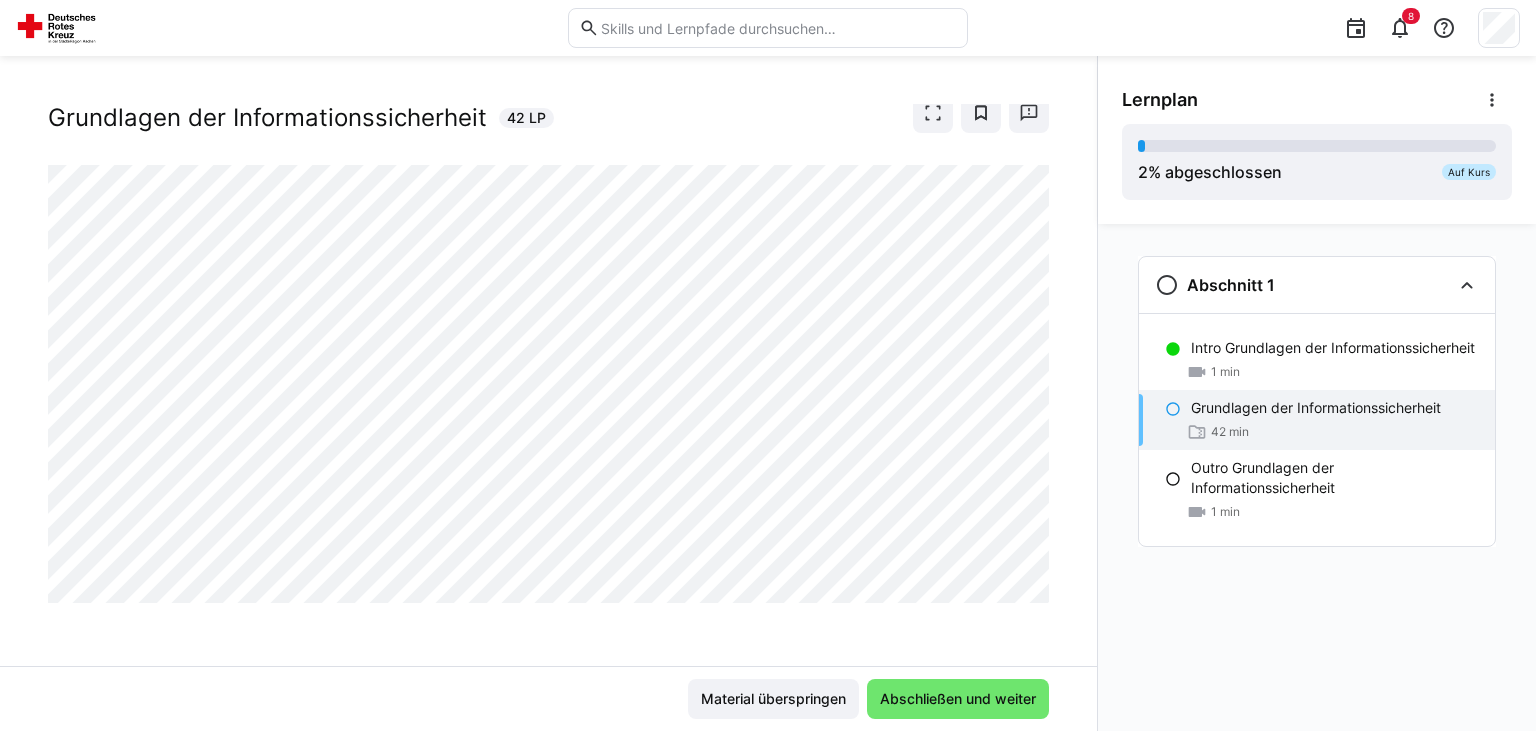 click on "Grundlagen der Informationssicherheit Grundlagen der Informationssicherheit 42 LP" 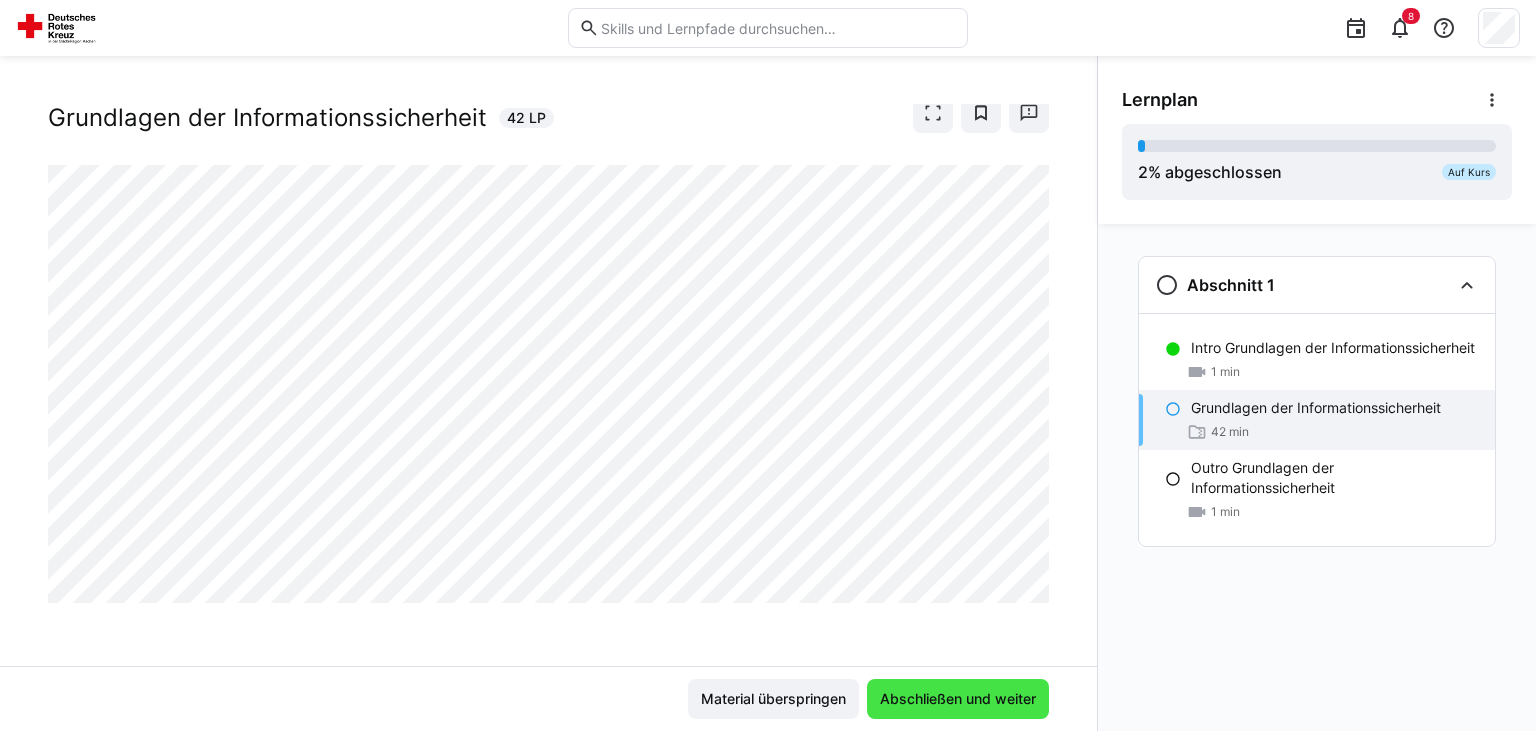 click on "Abschließen und weiter" 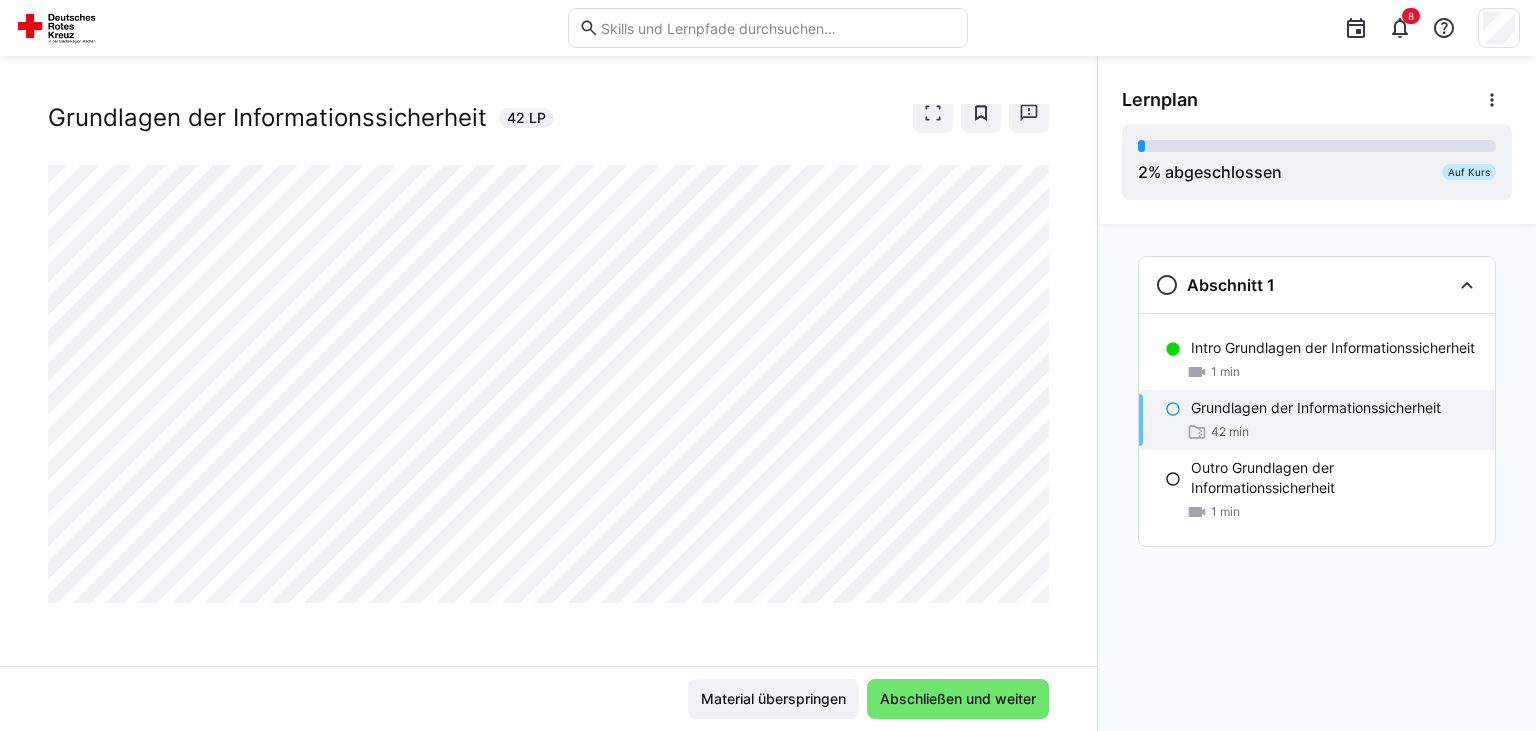 click on "Grundlagen der Informationssicherheit Grundlagen der Informationssicherheit 42 LP" 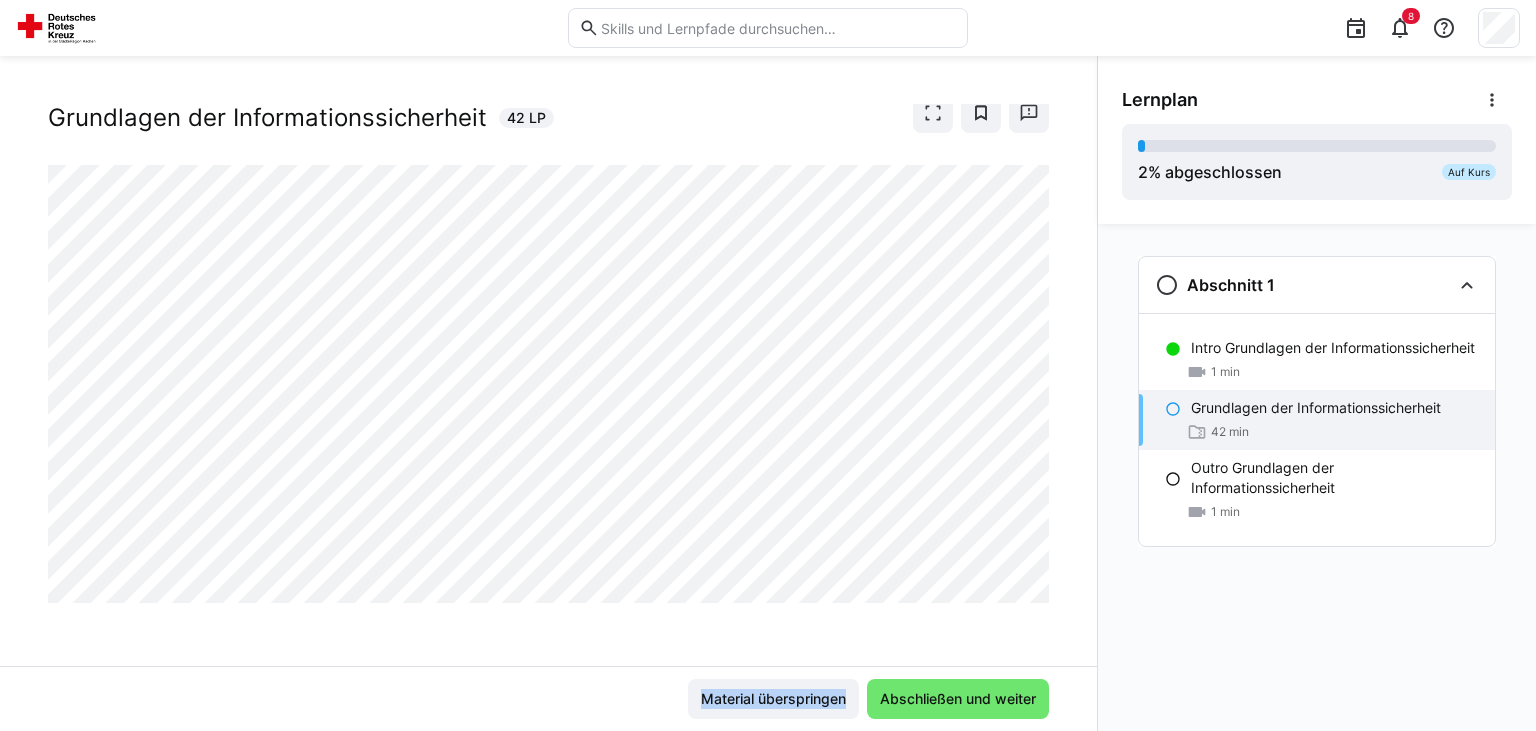 click 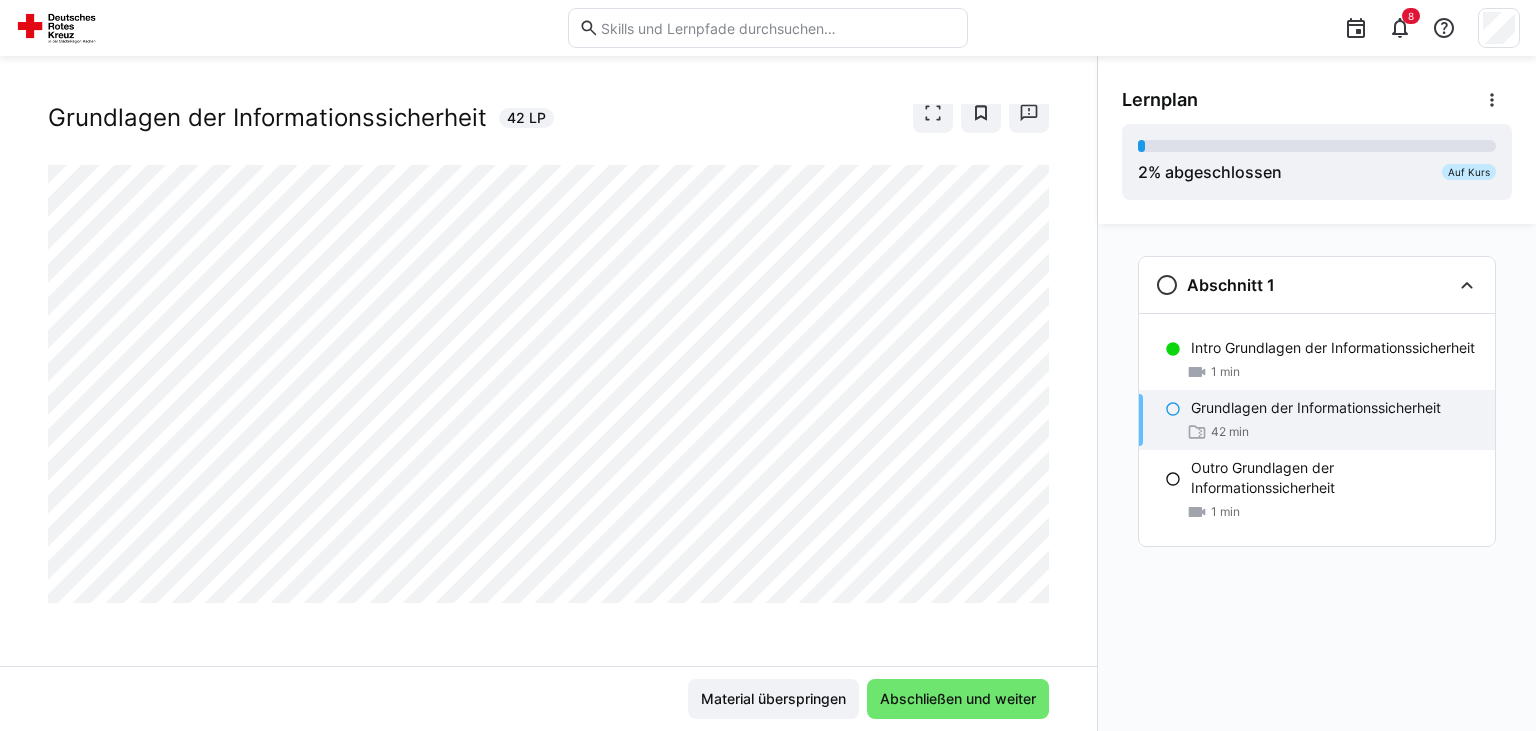 click 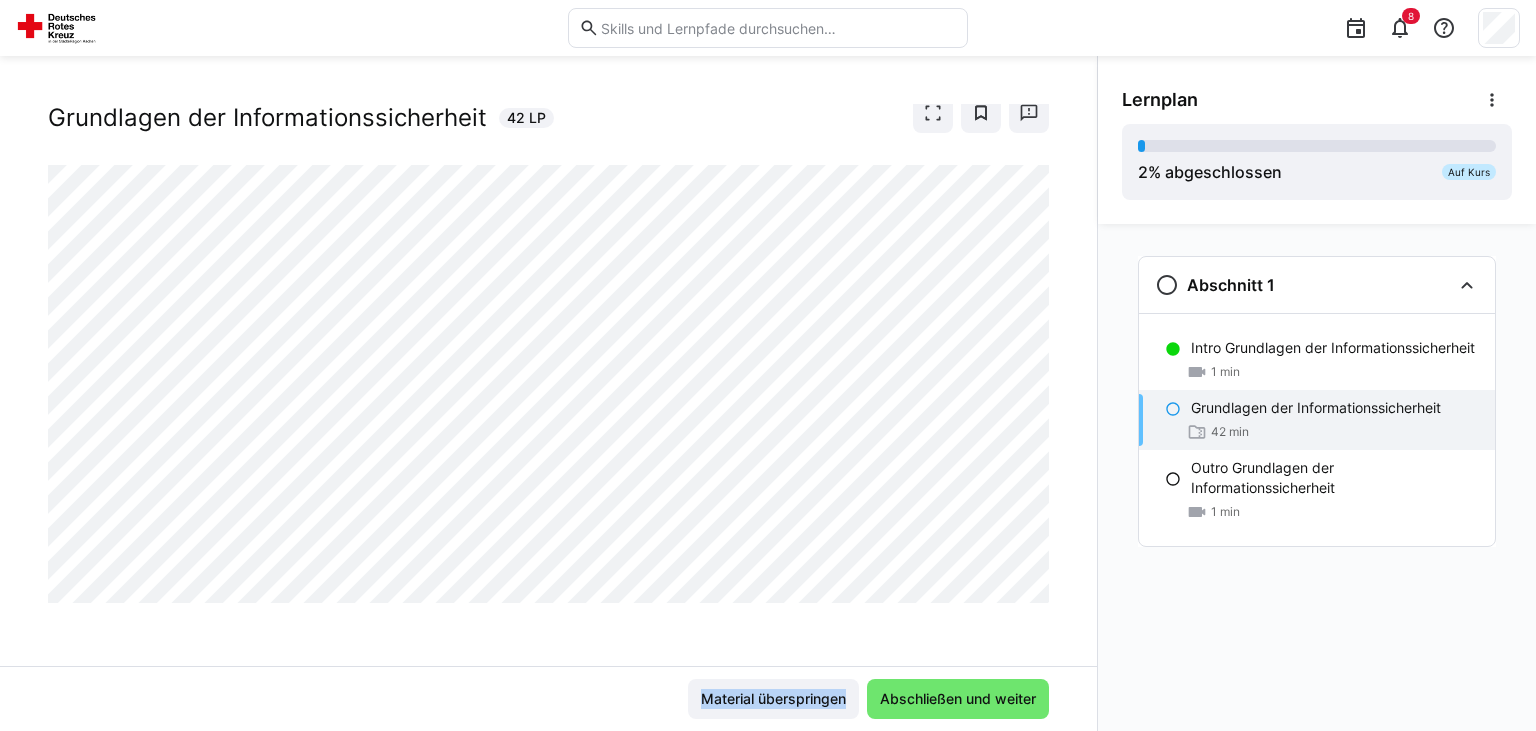 click 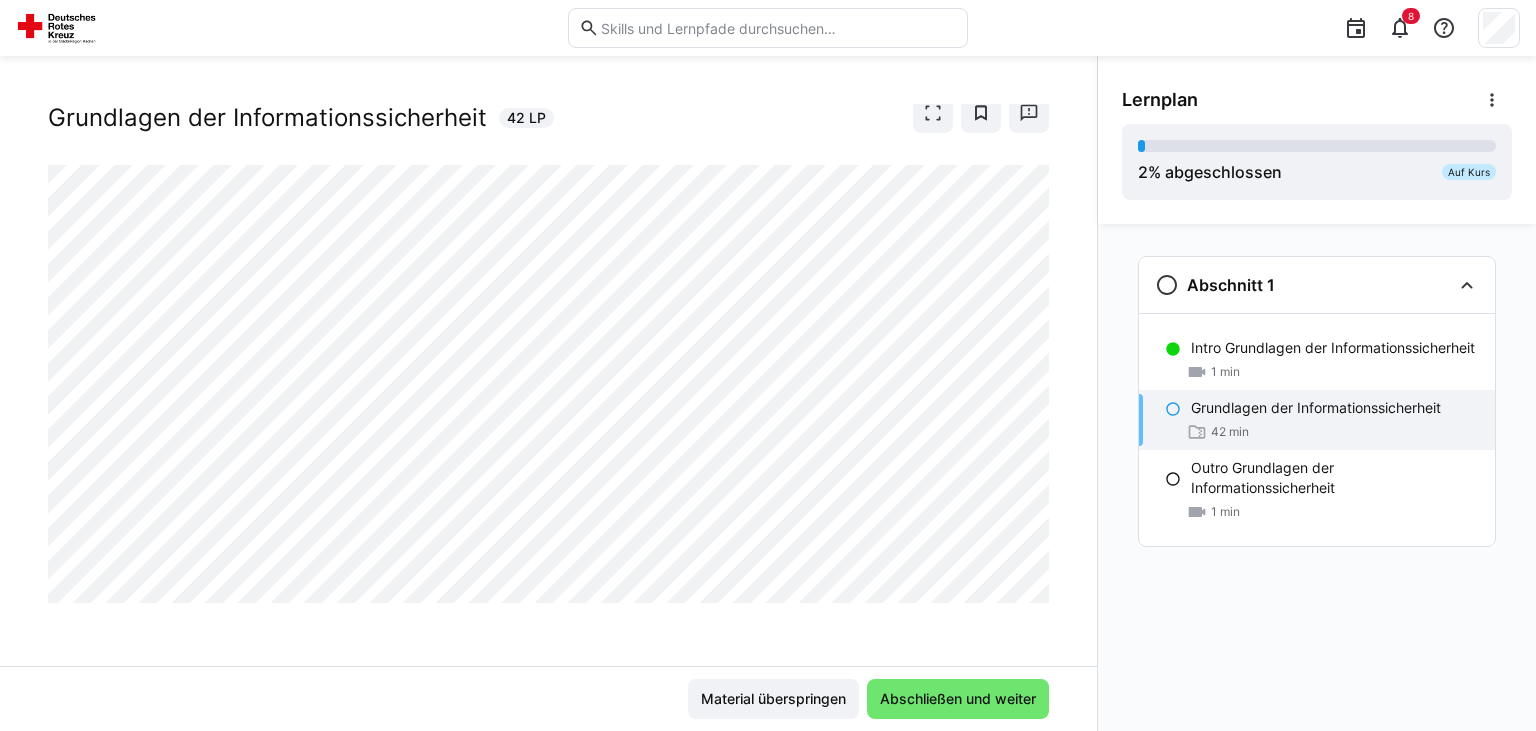 click 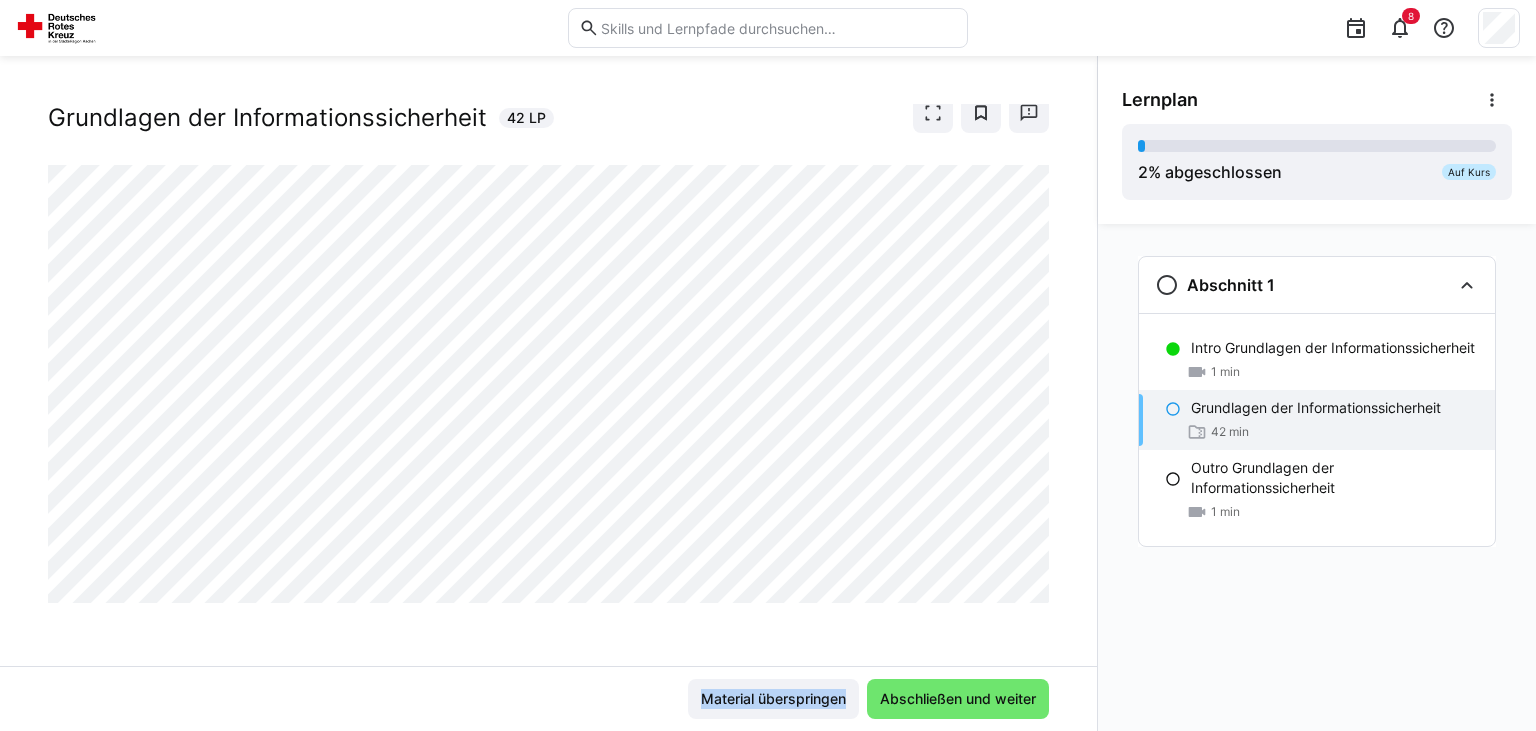click 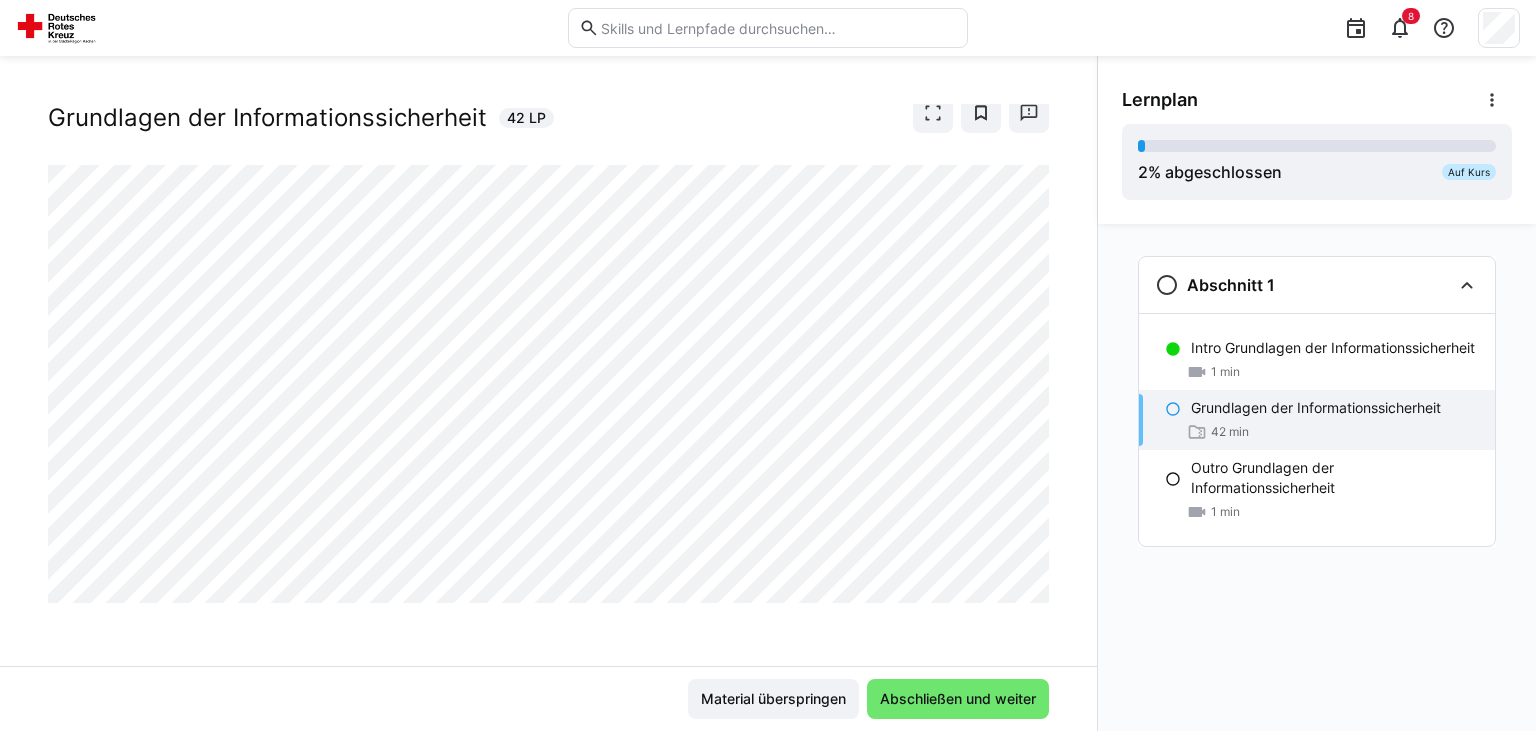 click 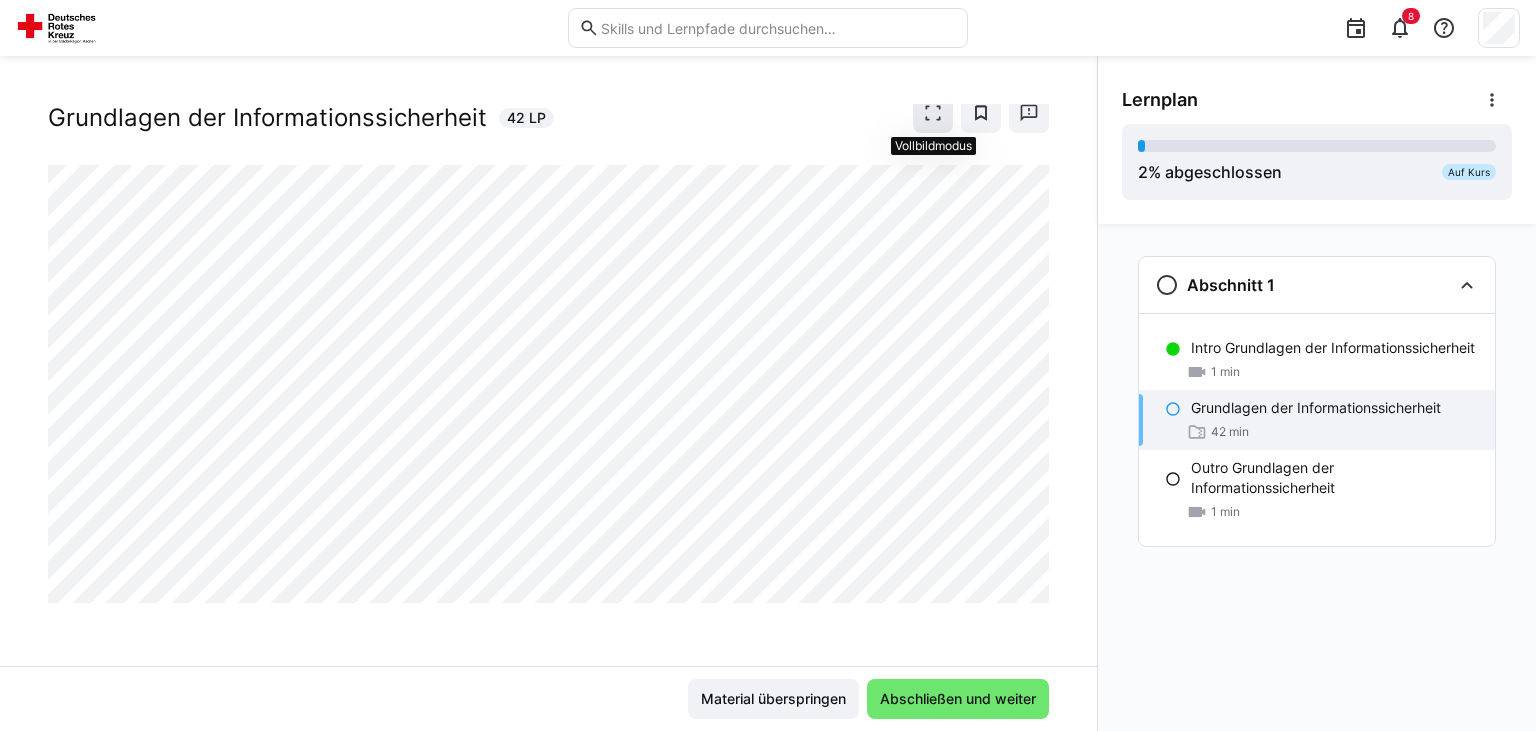 click 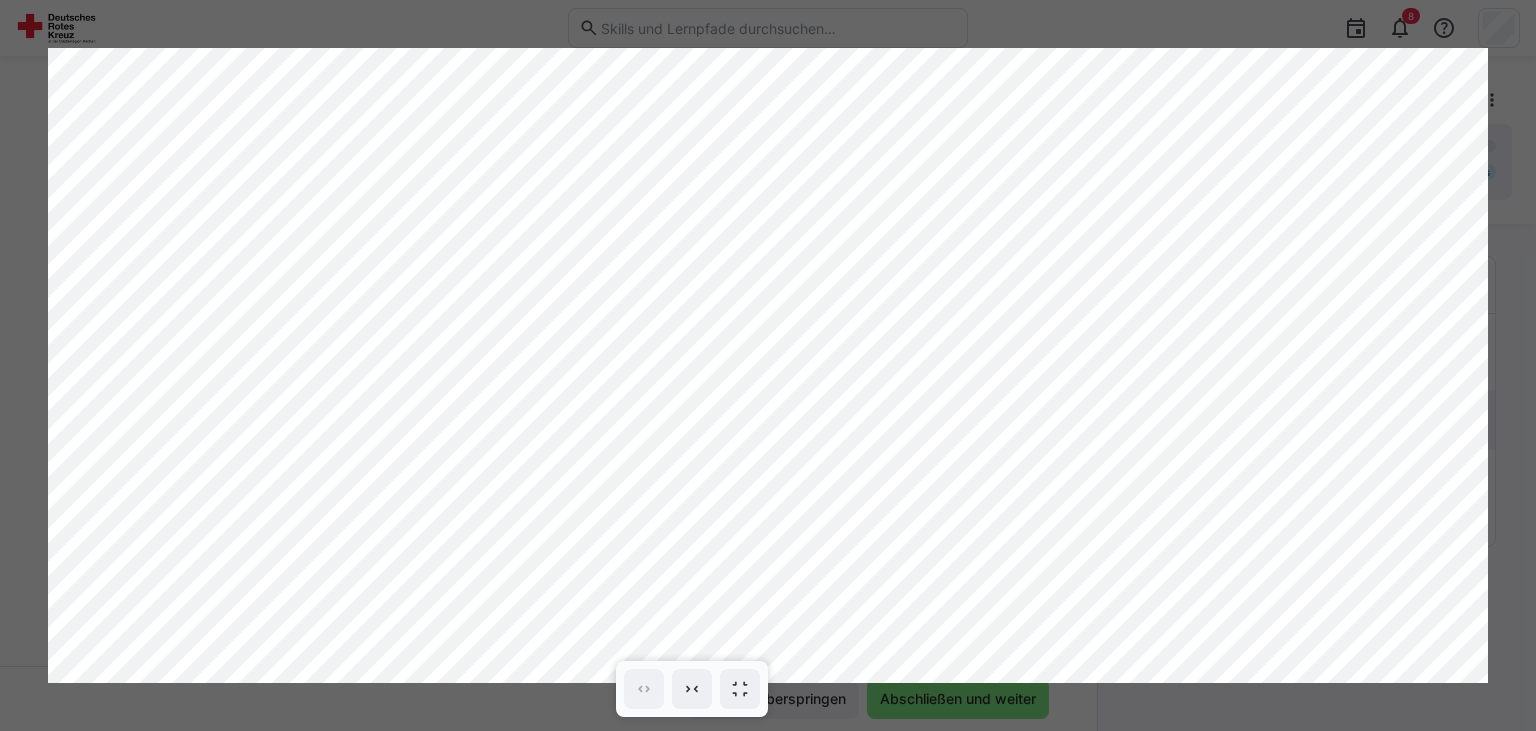 click 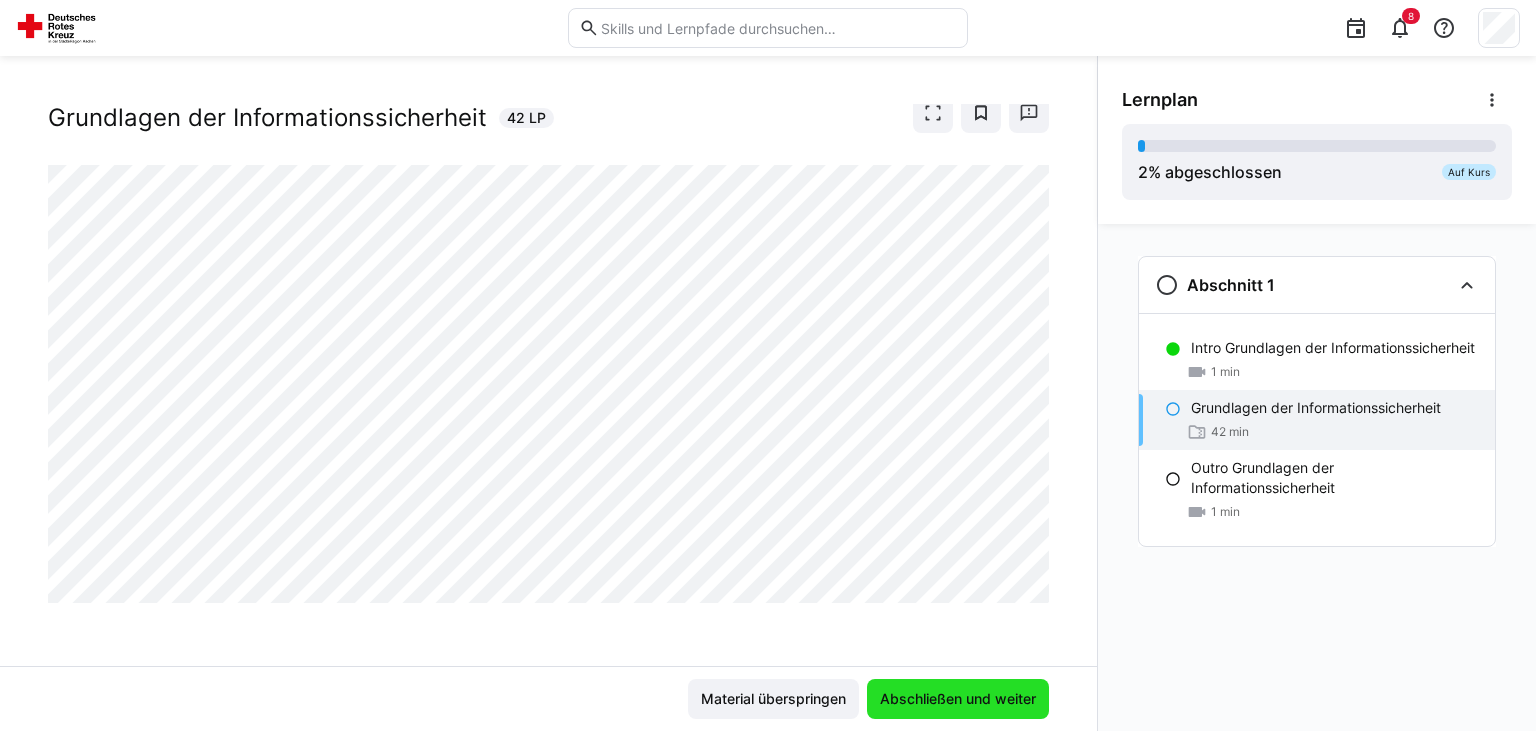 click on "Abschließen und weiter" 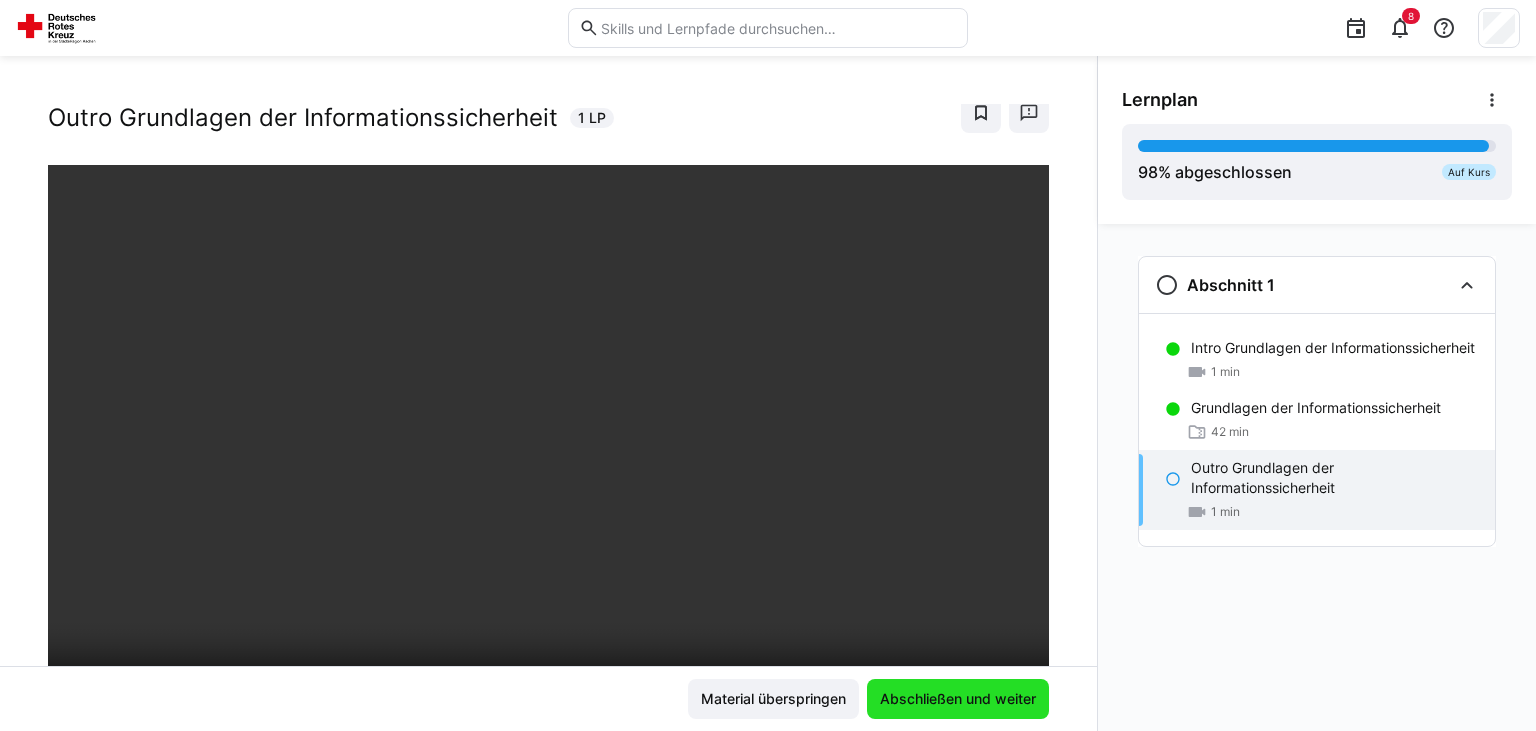 click on "Abschließen und weiter" 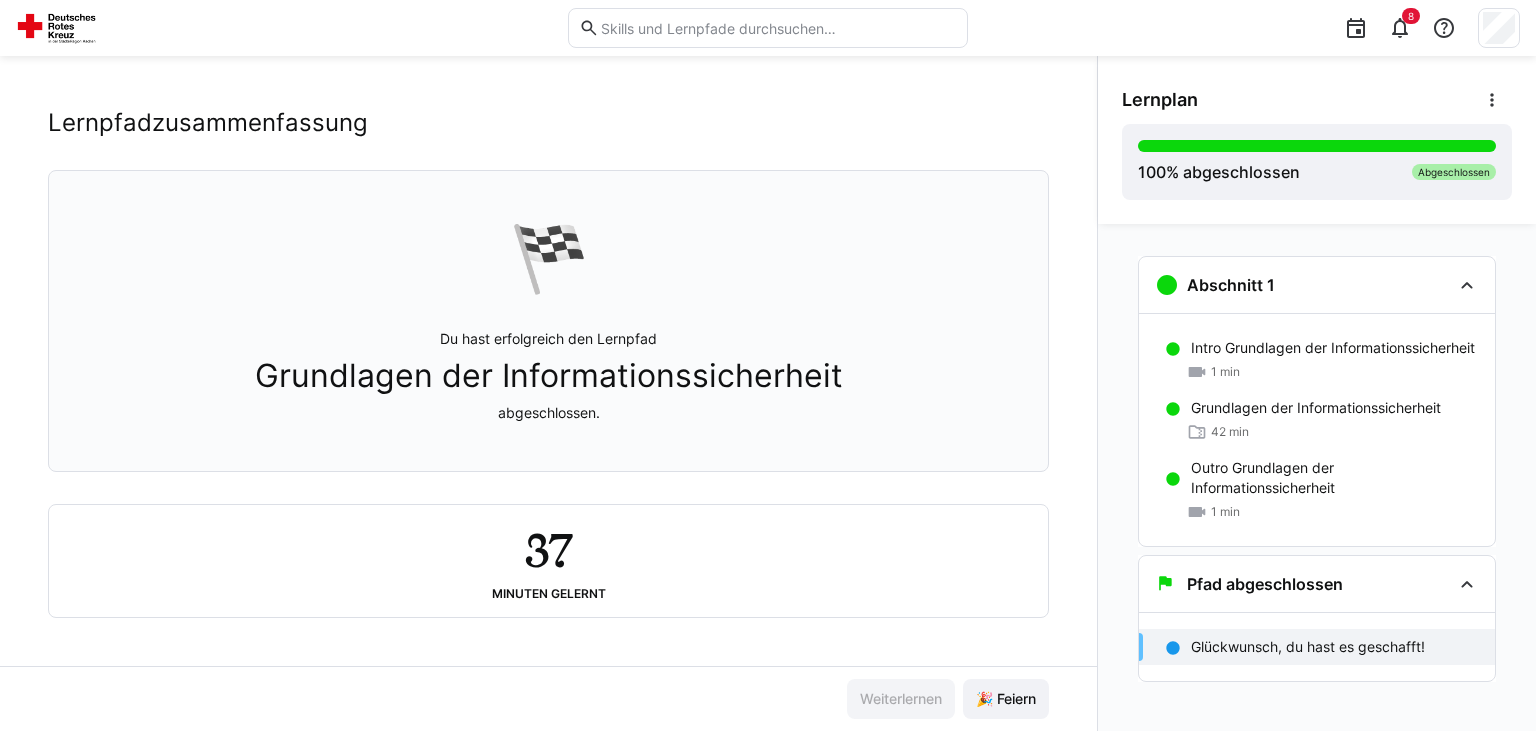 scroll, scrollTop: 0, scrollLeft: 0, axis: both 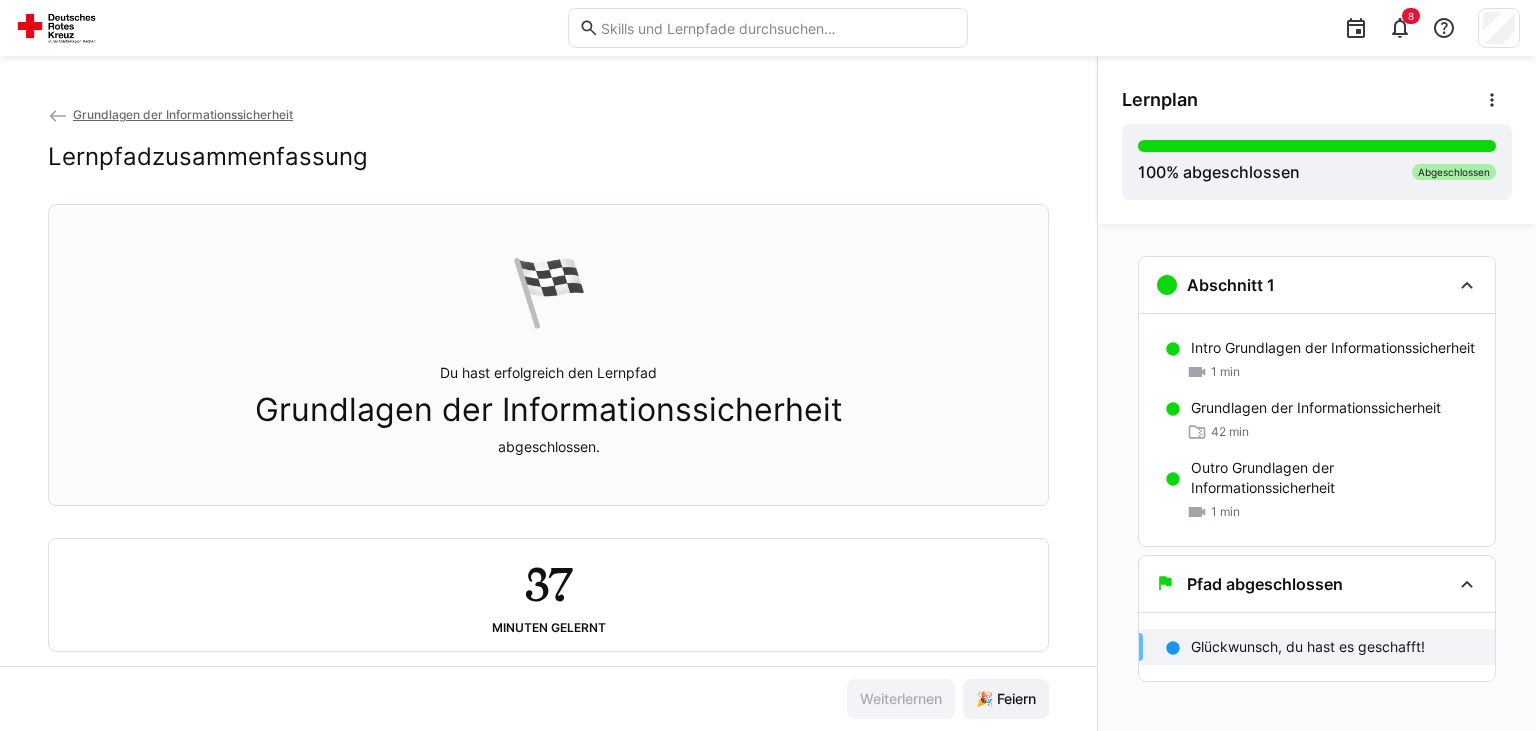 click 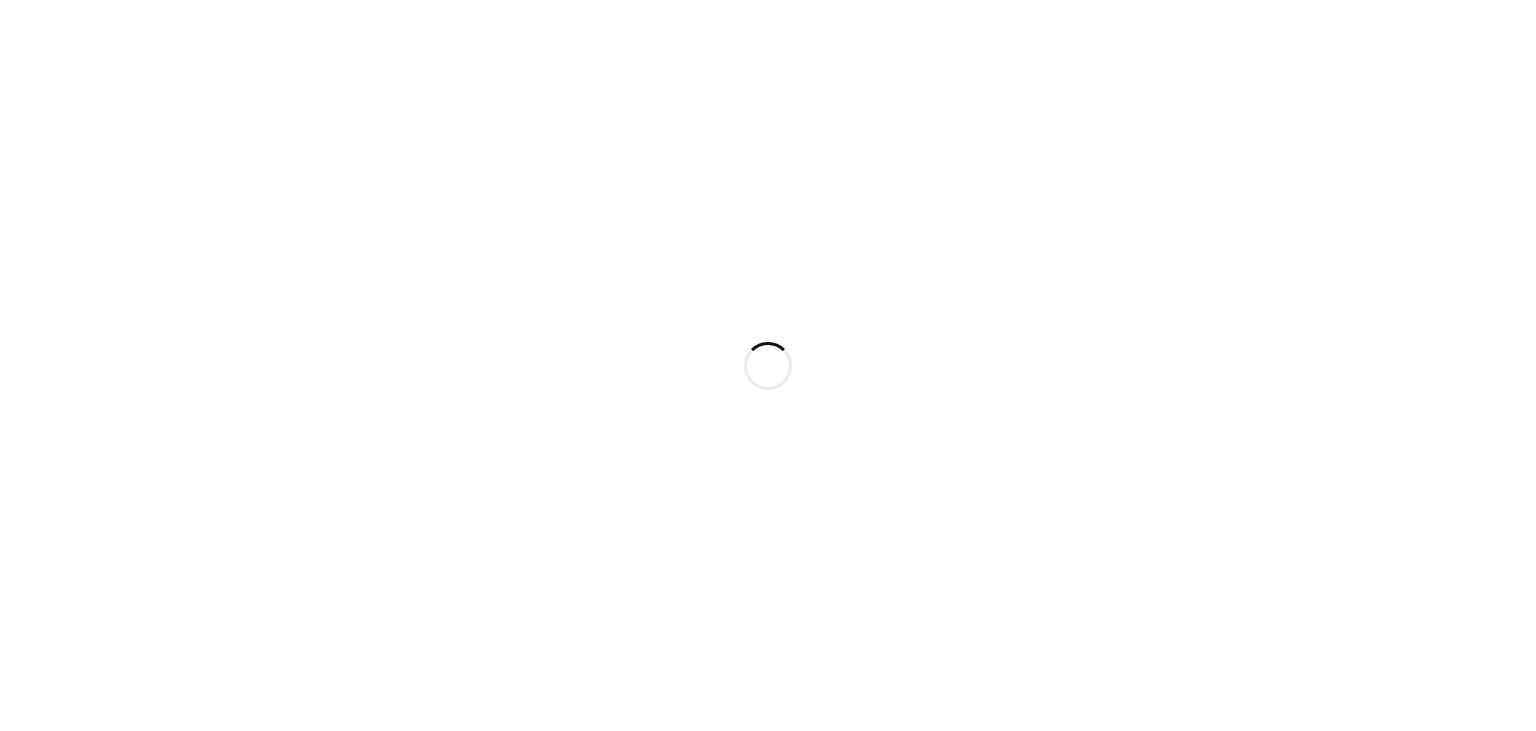 scroll, scrollTop: 0, scrollLeft: 0, axis: both 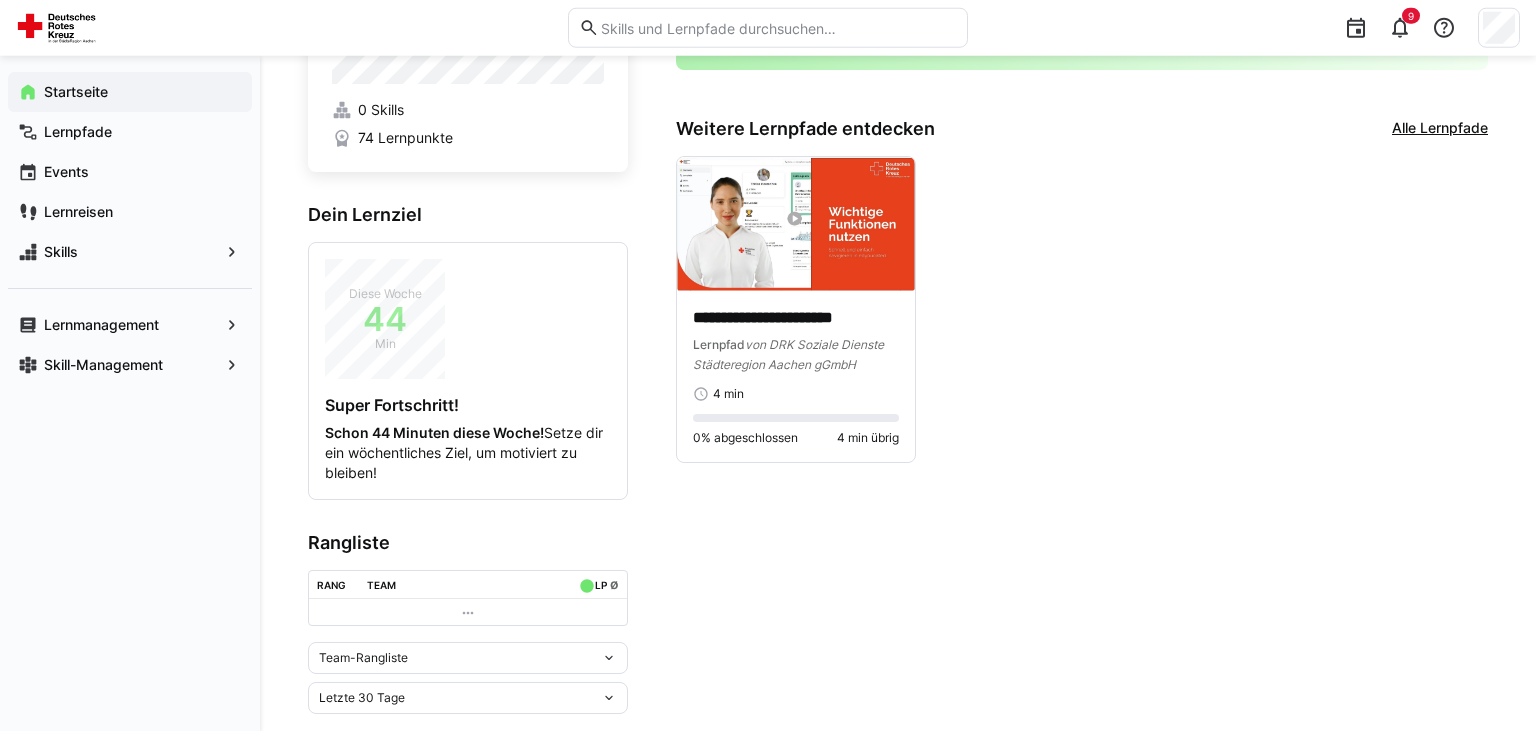 click on "Team-Rangliste" 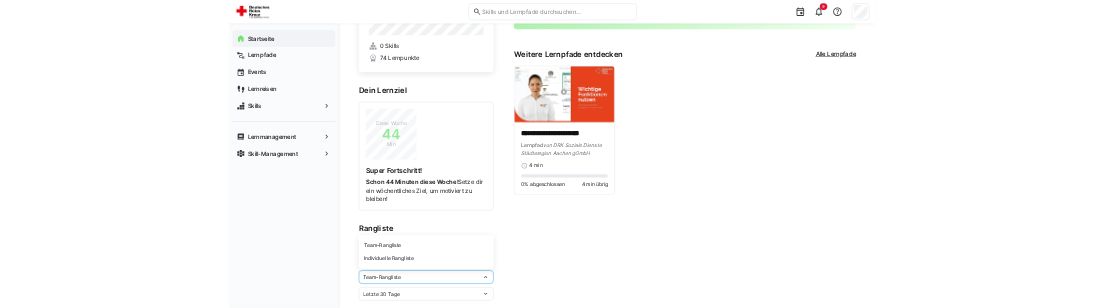 scroll, scrollTop: 160, scrollLeft: 0, axis: vertical 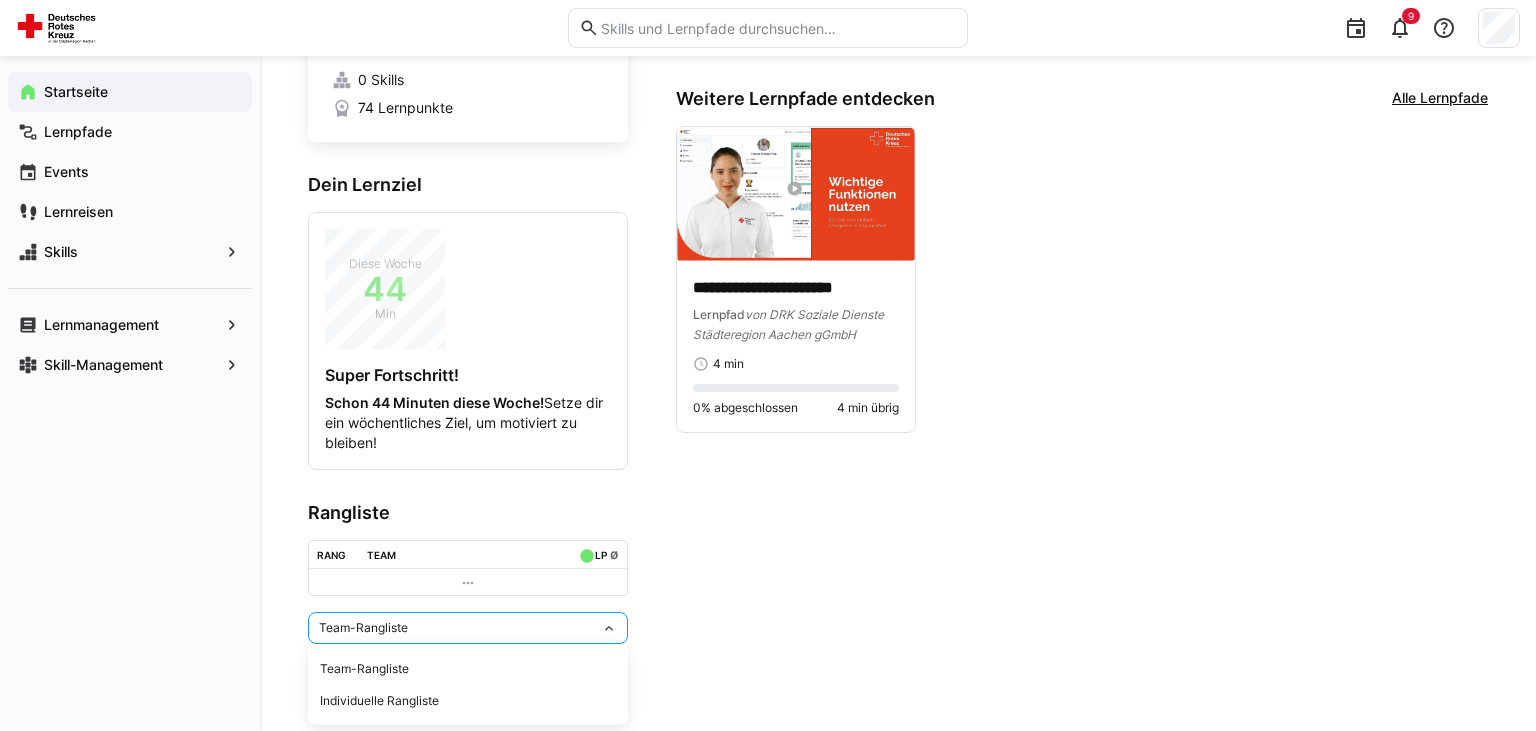 click on "**********" 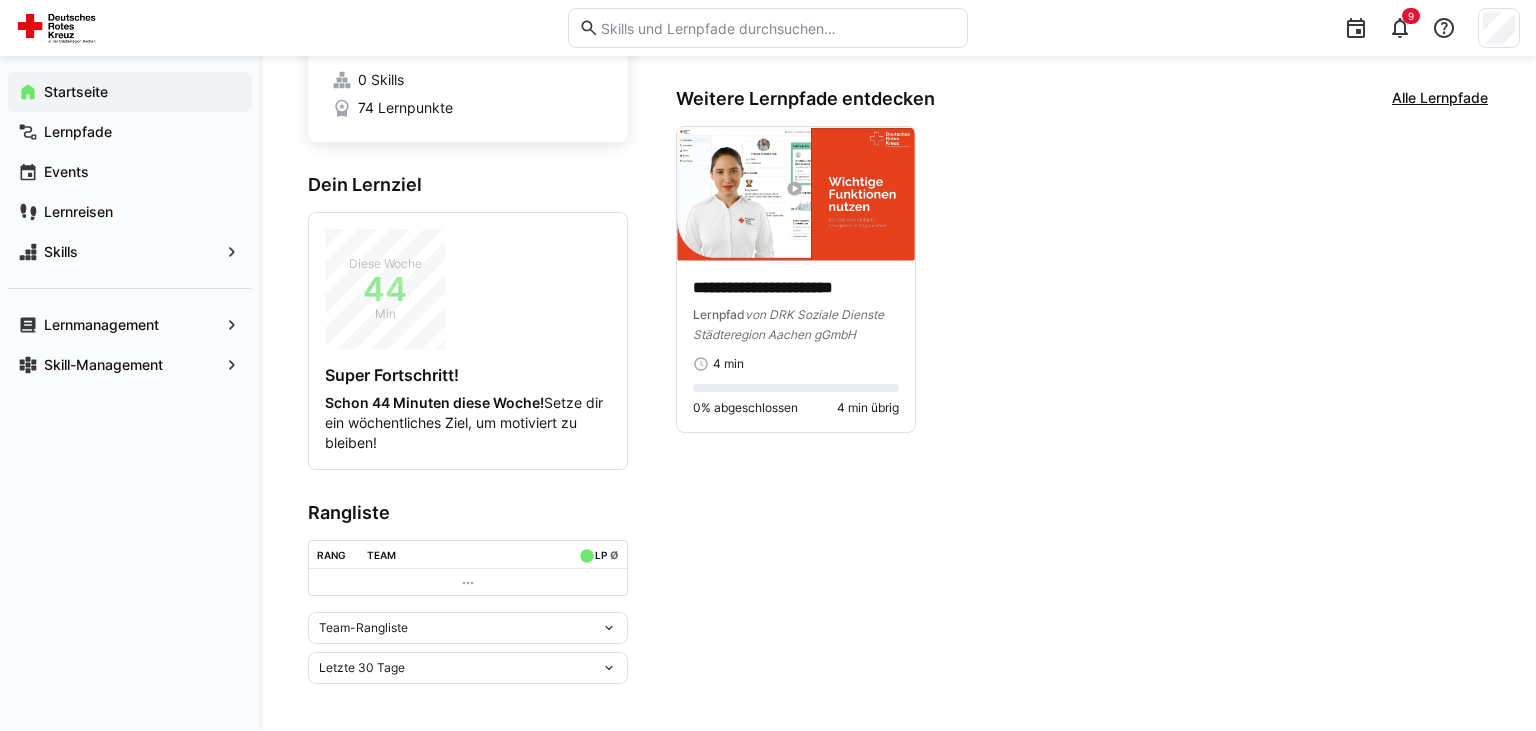 click on "**********" 